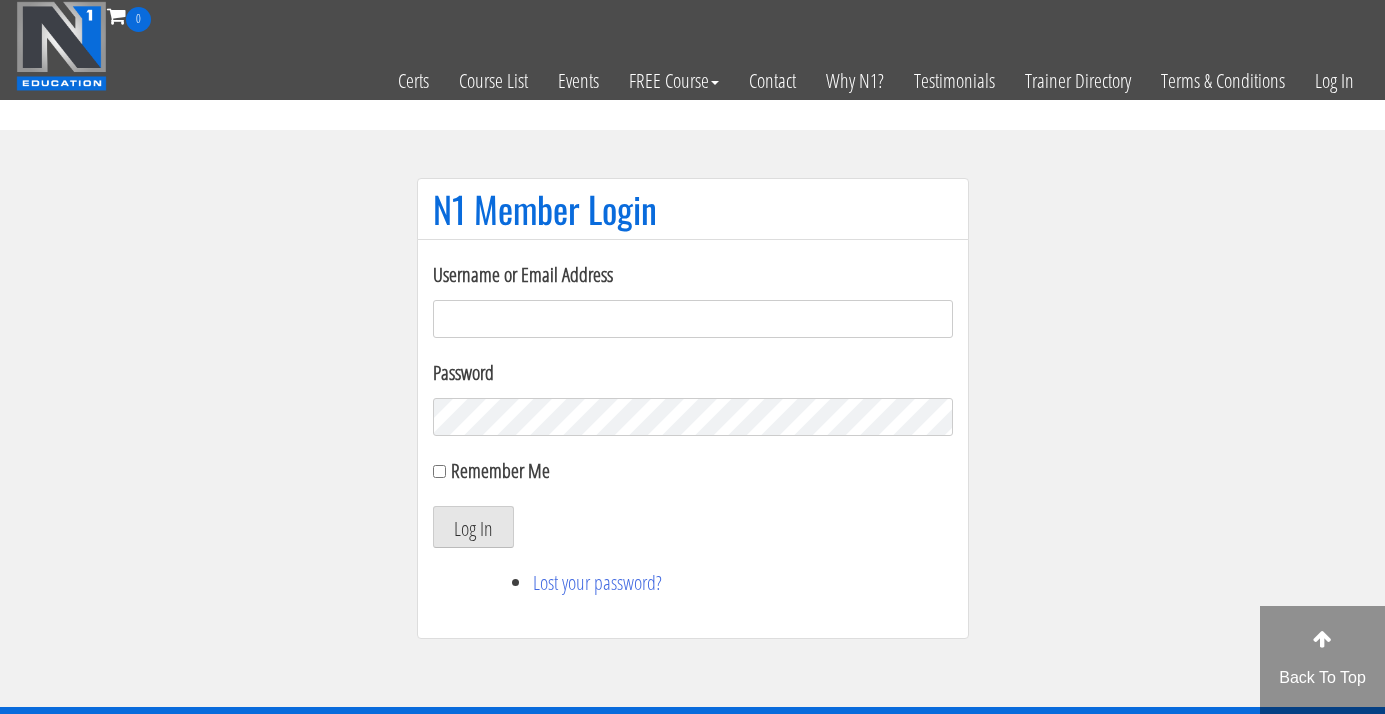 scroll, scrollTop: 0, scrollLeft: 0, axis: both 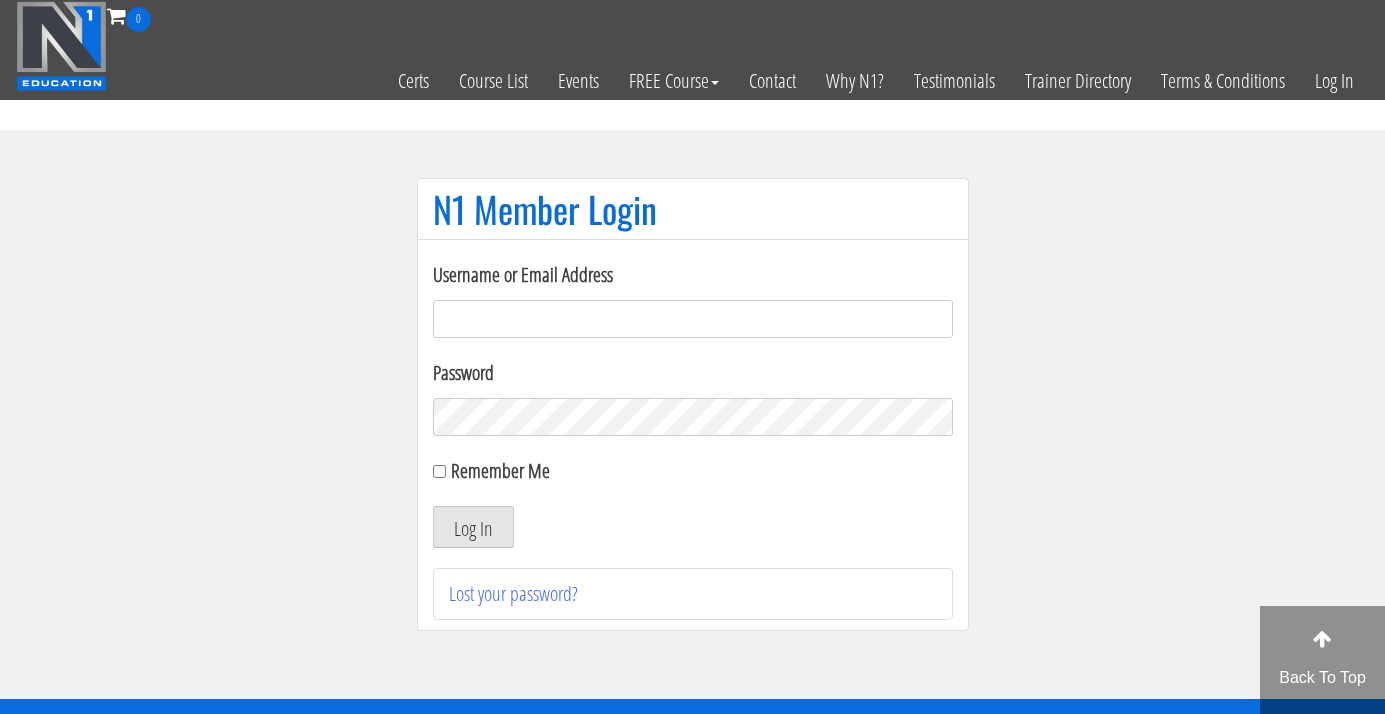 type on "[EMAIL_ADDRESS][DOMAIN_NAME]" 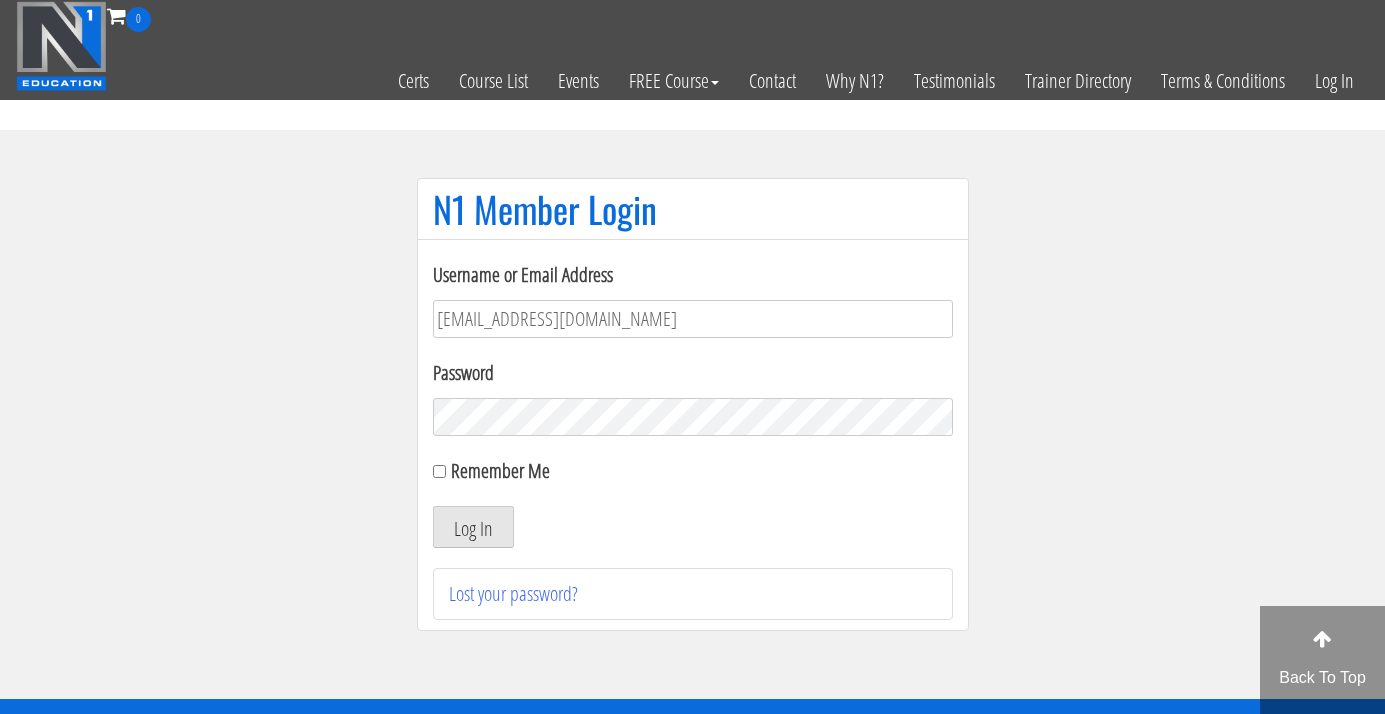 click on "Log In" at bounding box center [473, 527] 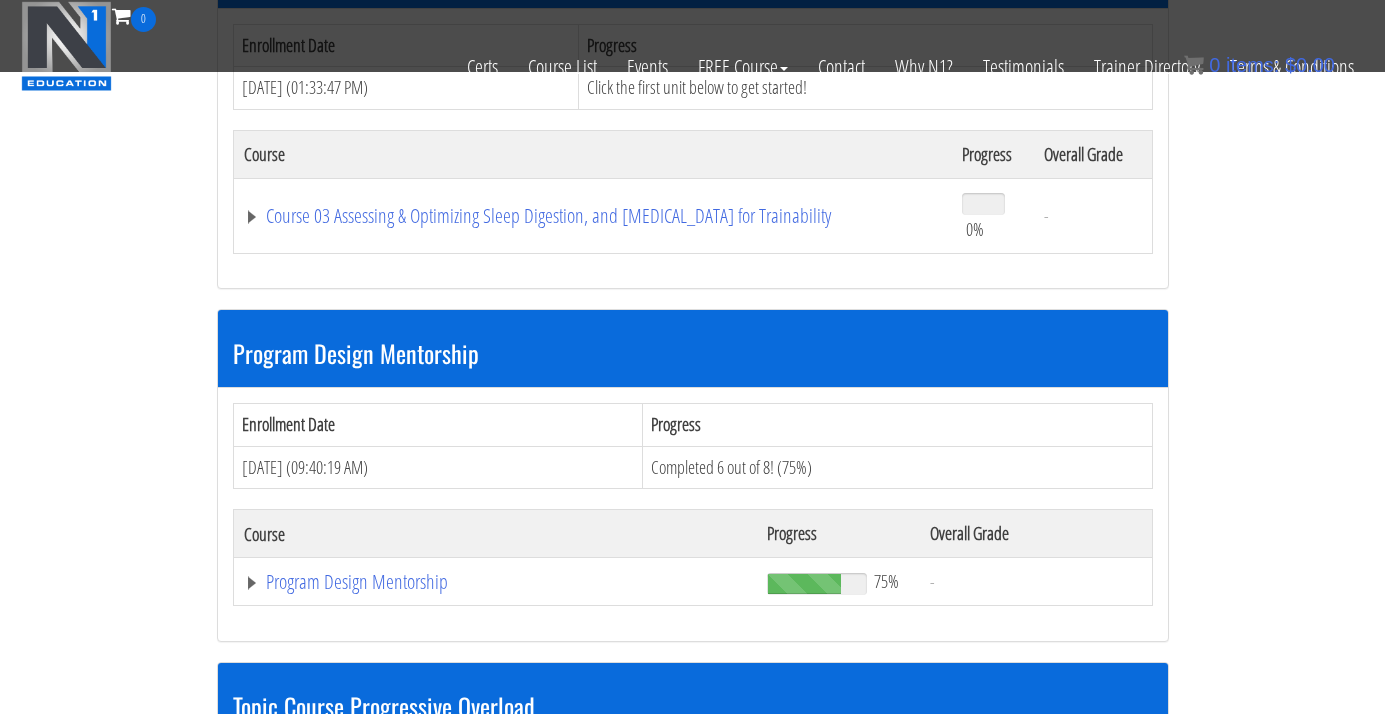 scroll, scrollTop: 1173, scrollLeft: 0, axis: vertical 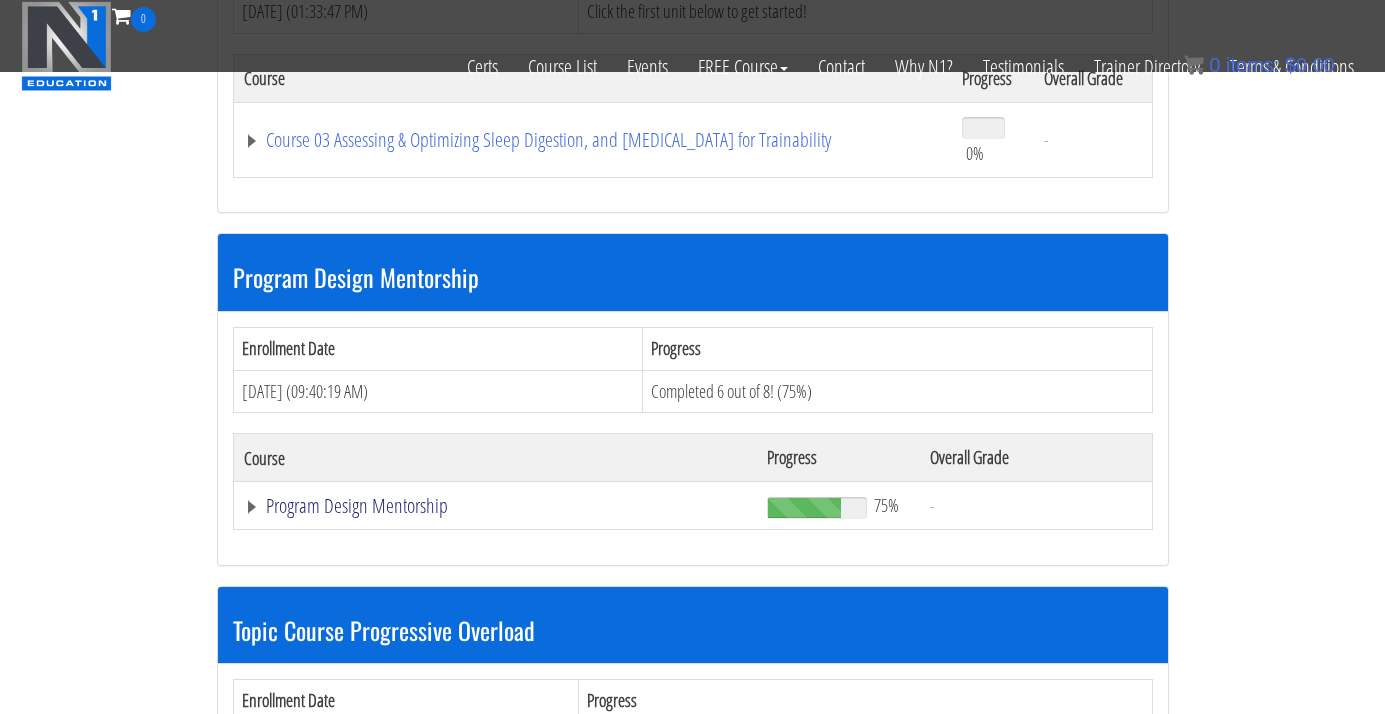 click on "Program Design Mentorship" at bounding box center [520, -605] 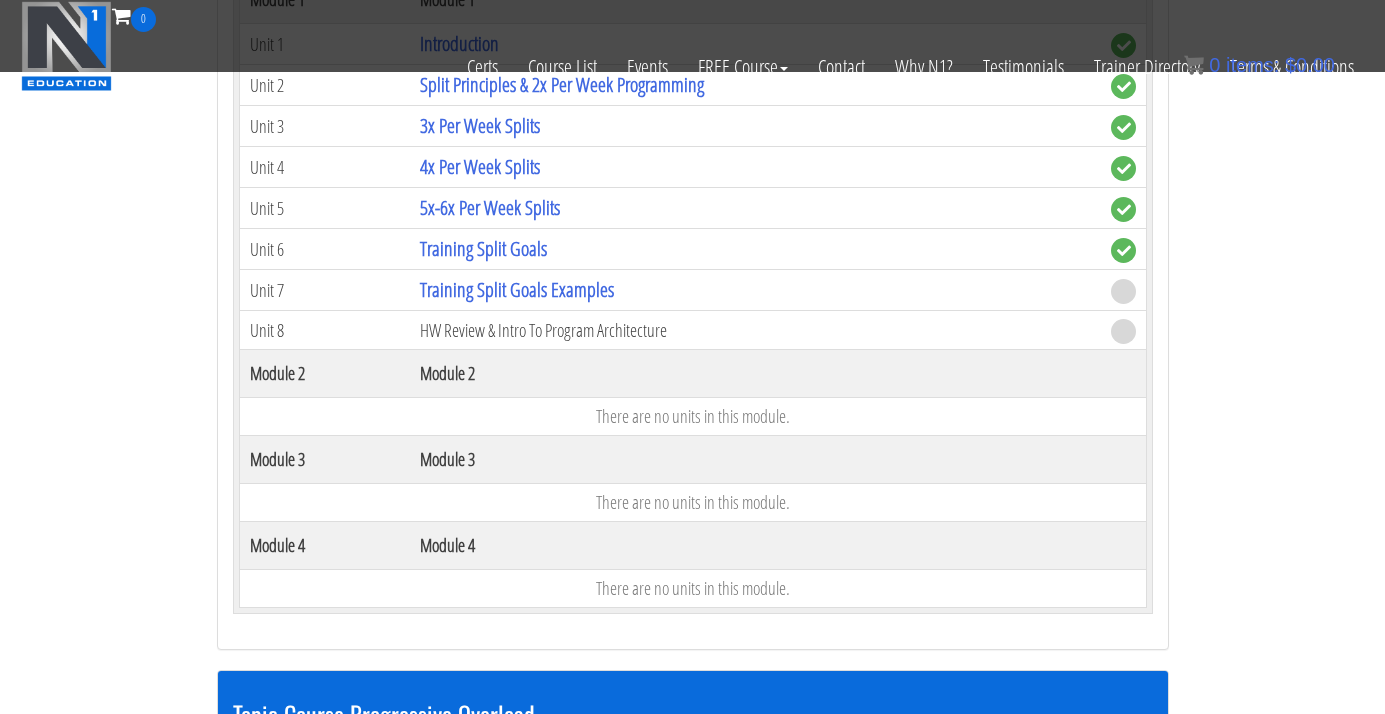 scroll, scrollTop: 1702, scrollLeft: 0, axis: vertical 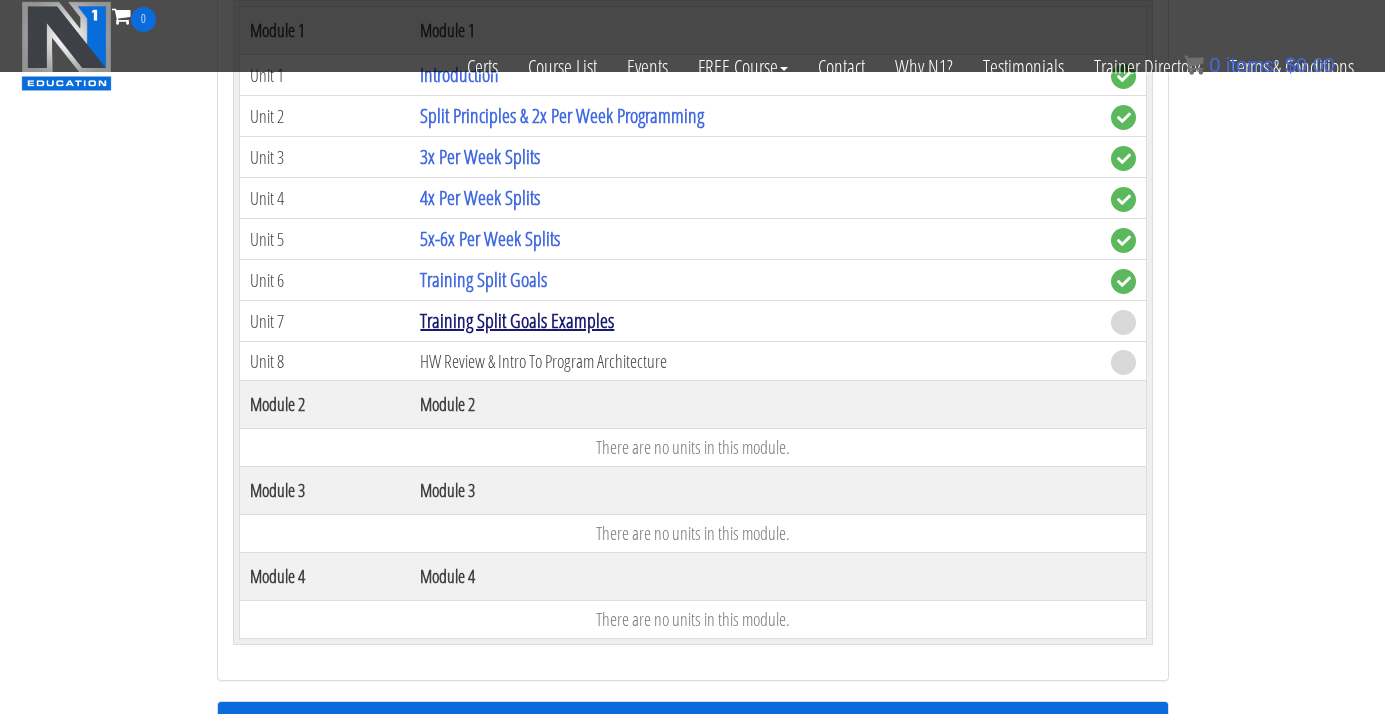 click on "Training Split Goals Examples" at bounding box center (517, 320) 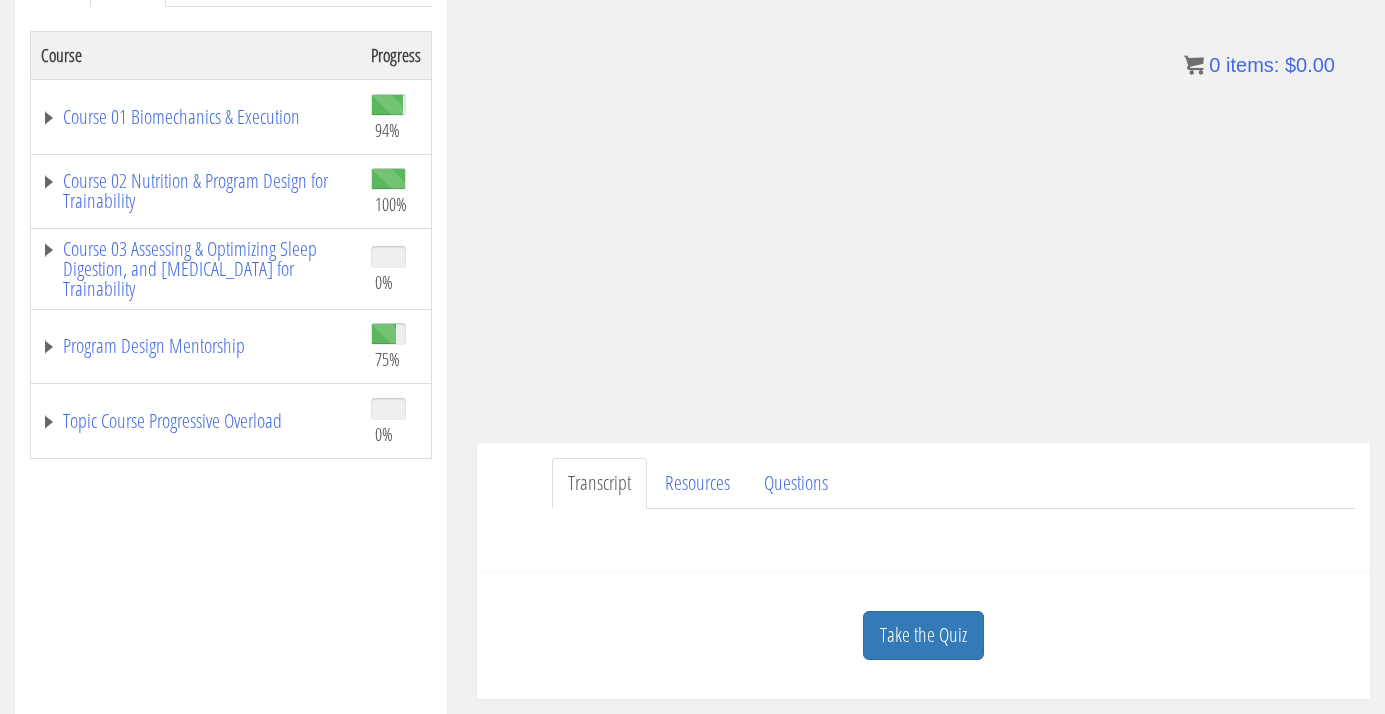 scroll, scrollTop: 219, scrollLeft: 0, axis: vertical 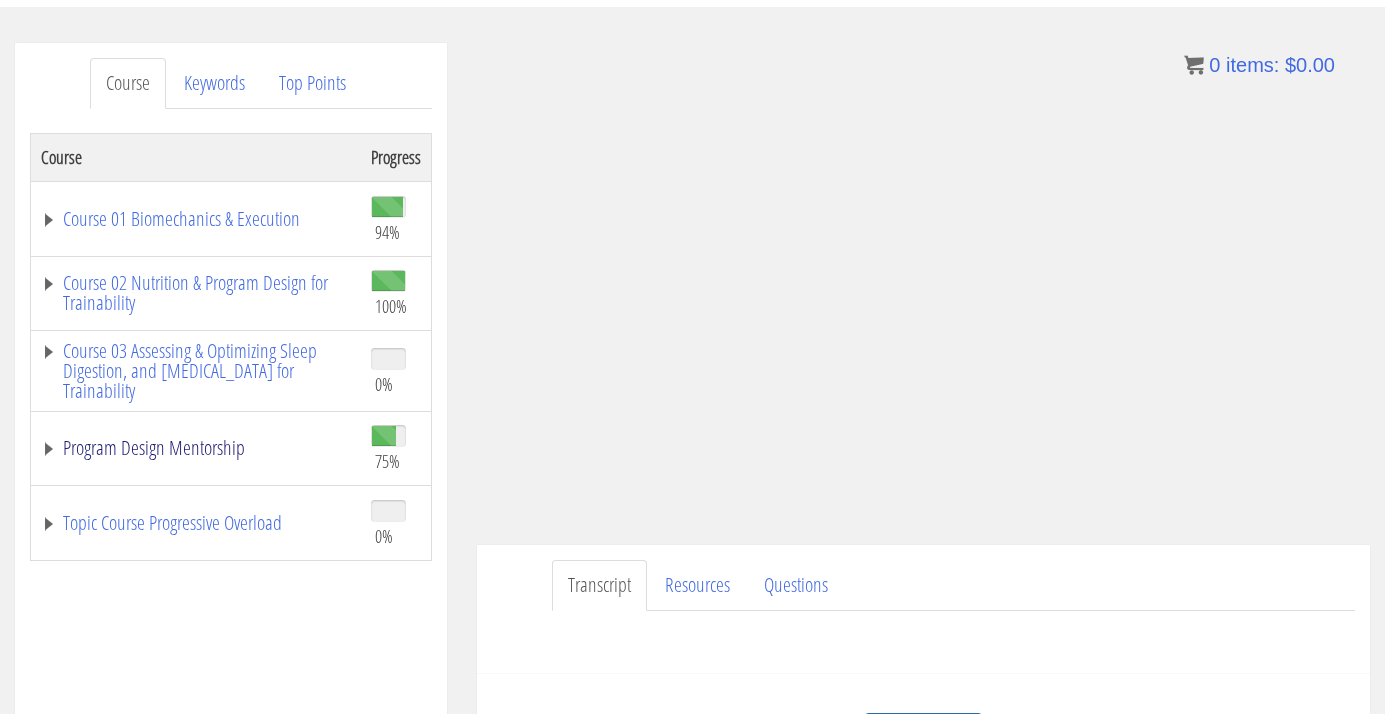 click on "Program Design Mentorship" at bounding box center (196, 448) 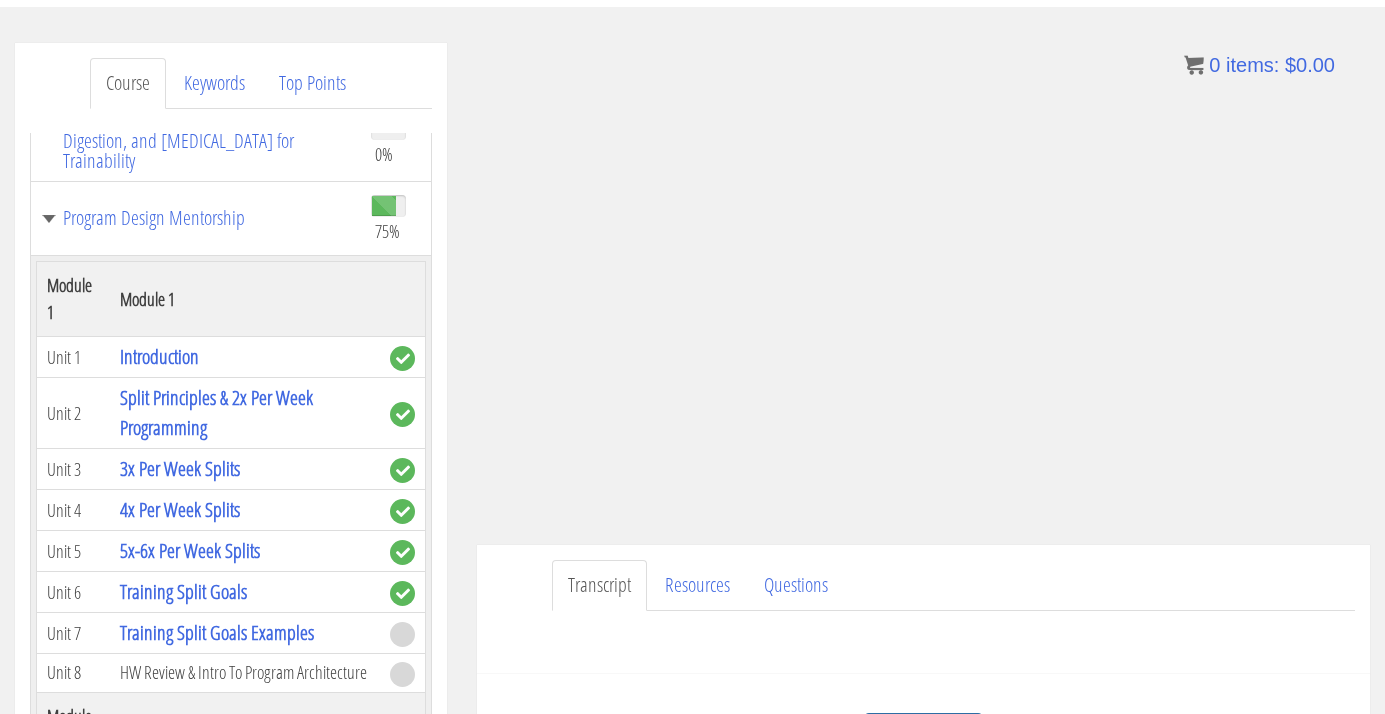 scroll, scrollTop: 229, scrollLeft: 0, axis: vertical 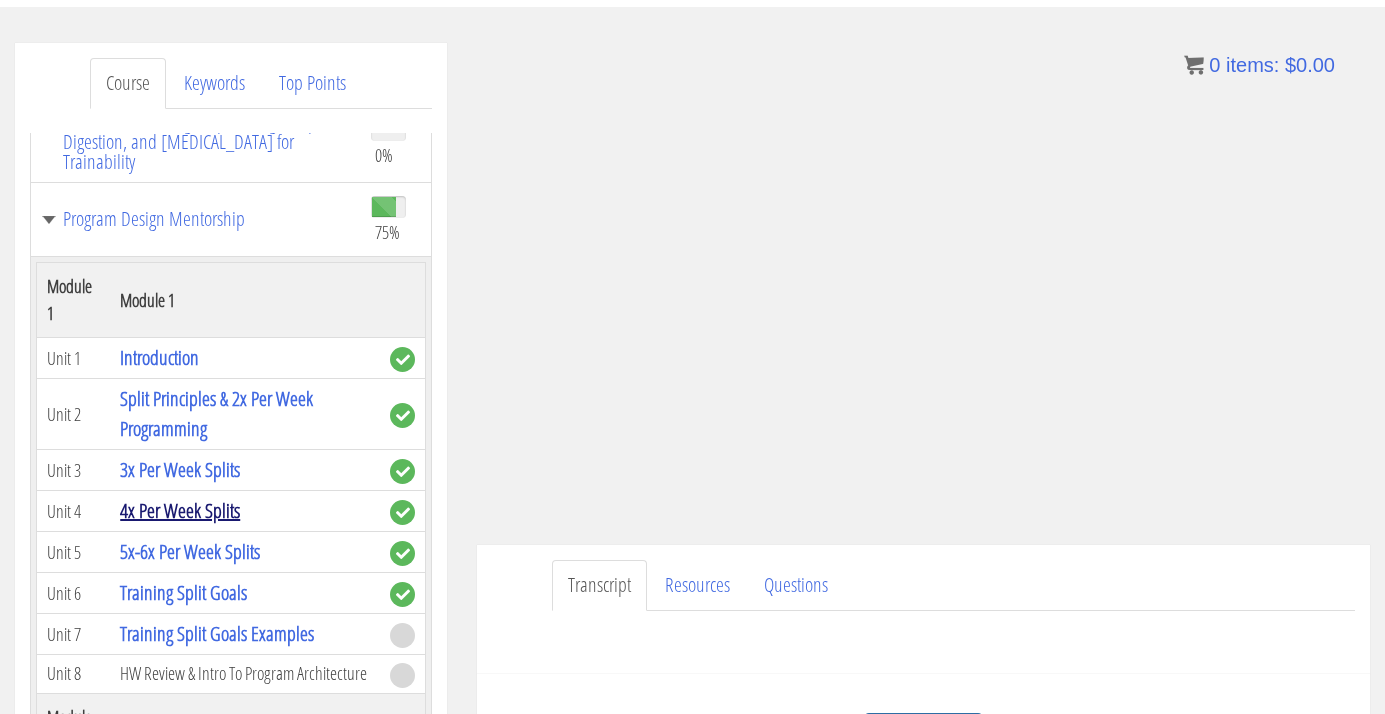 click on "4x Per Week Splits" at bounding box center [180, 510] 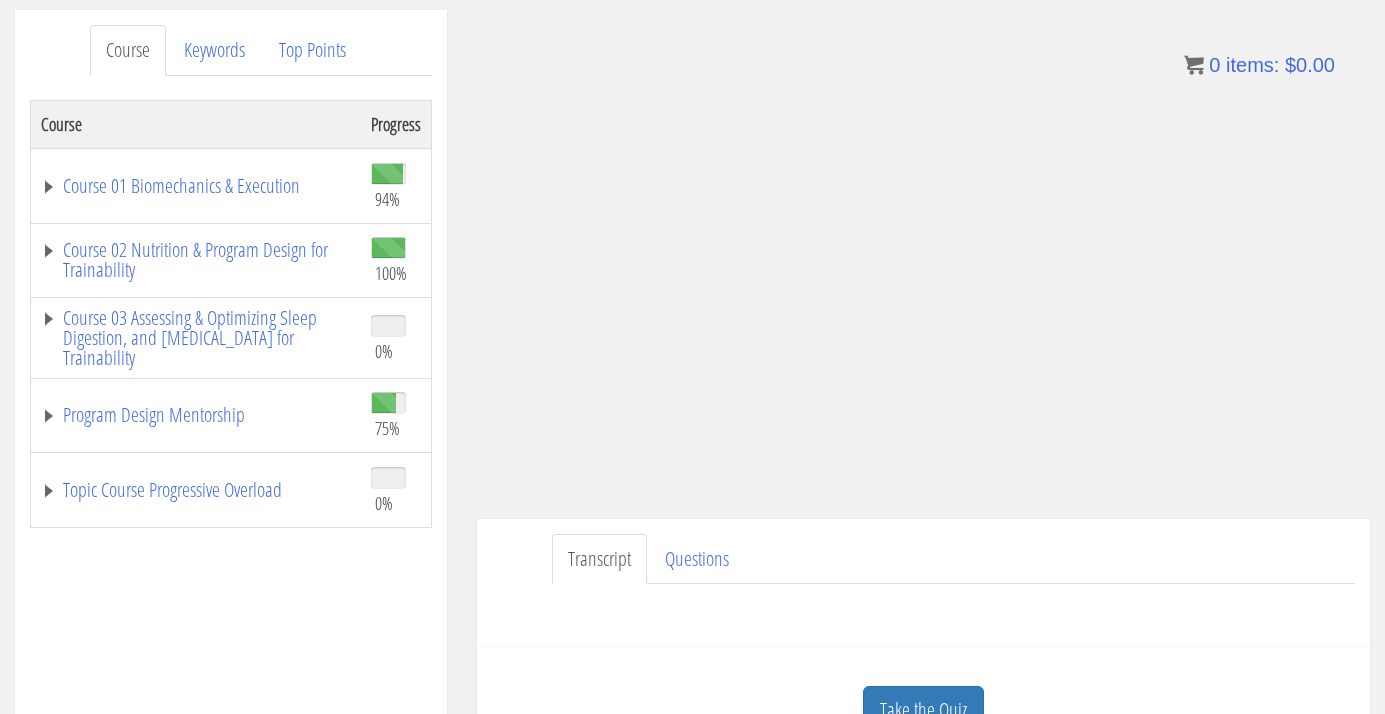 scroll, scrollTop: 251, scrollLeft: 0, axis: vertical 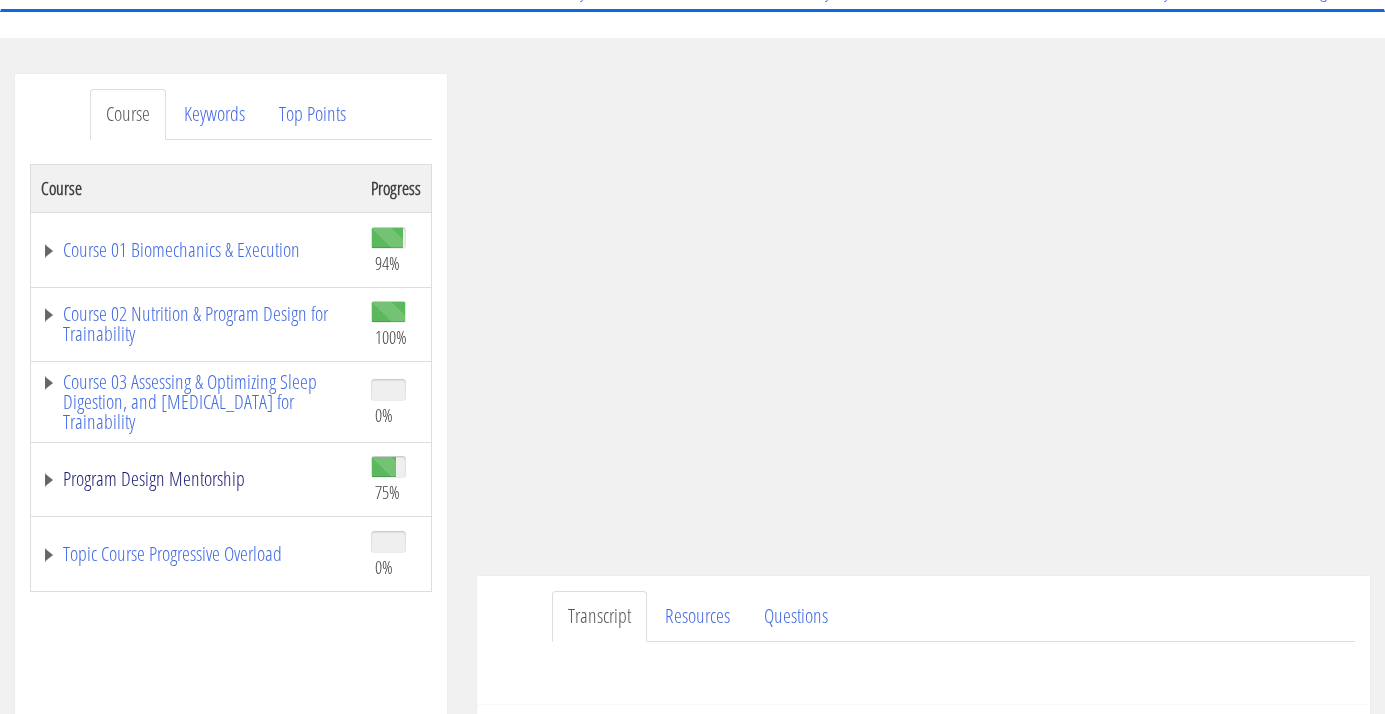 click on "Program Design Mentorship" at bounding box center [196, 479] 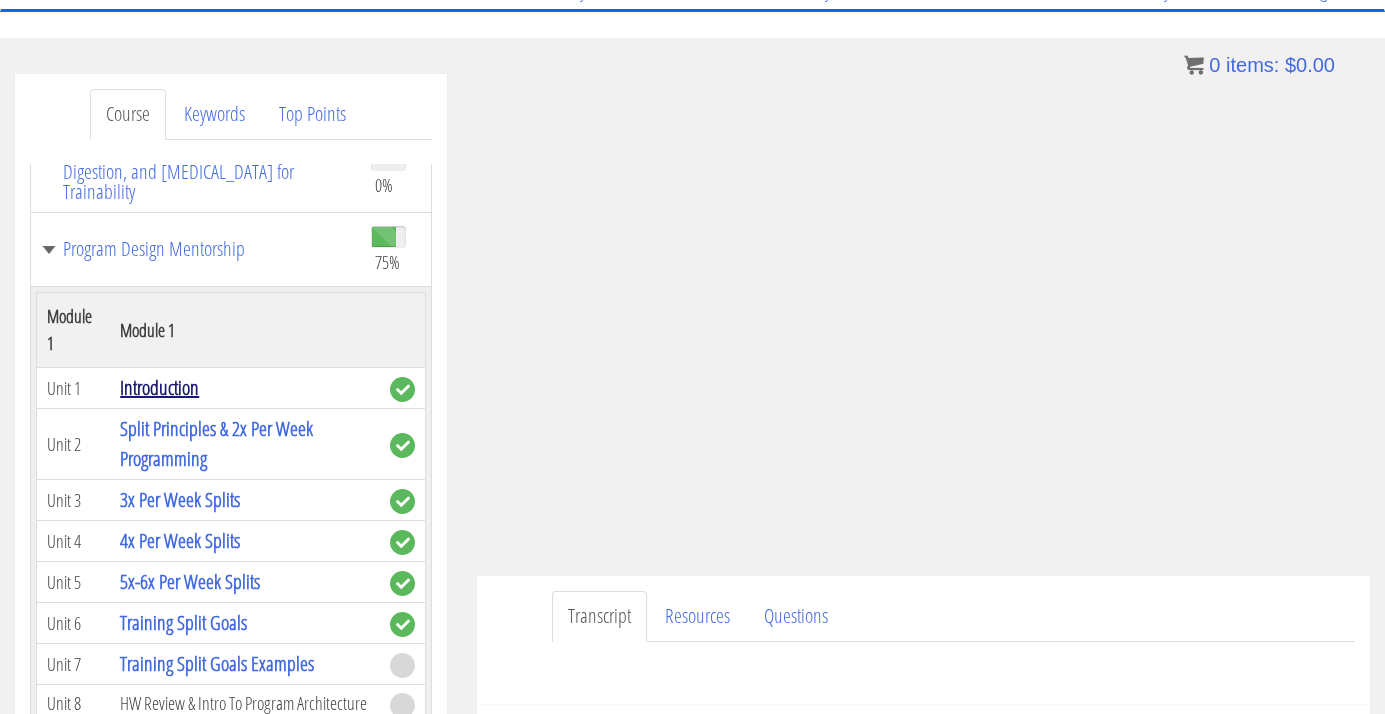 scroll, scrollTop: 230, scrollLeft: 0, axis: vertical 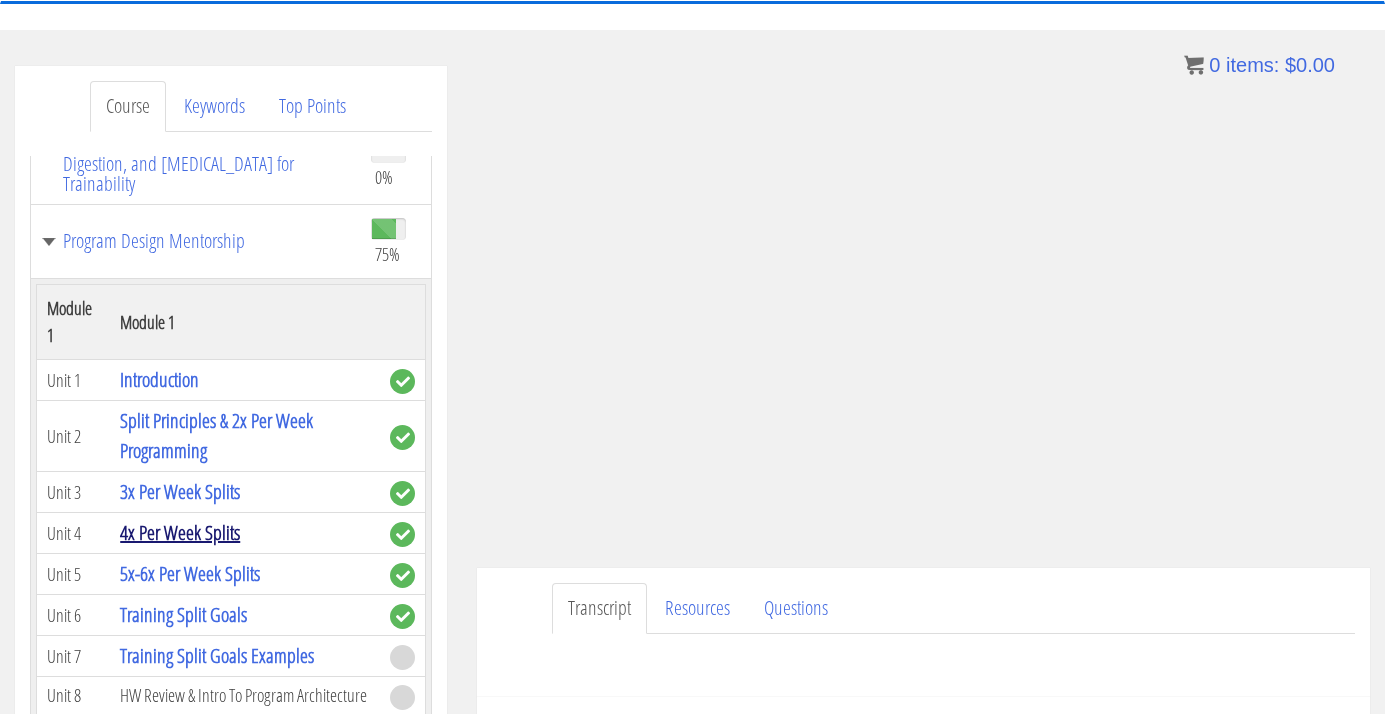 click on "4x Per Week Splits" at bounding box center [180, 532] 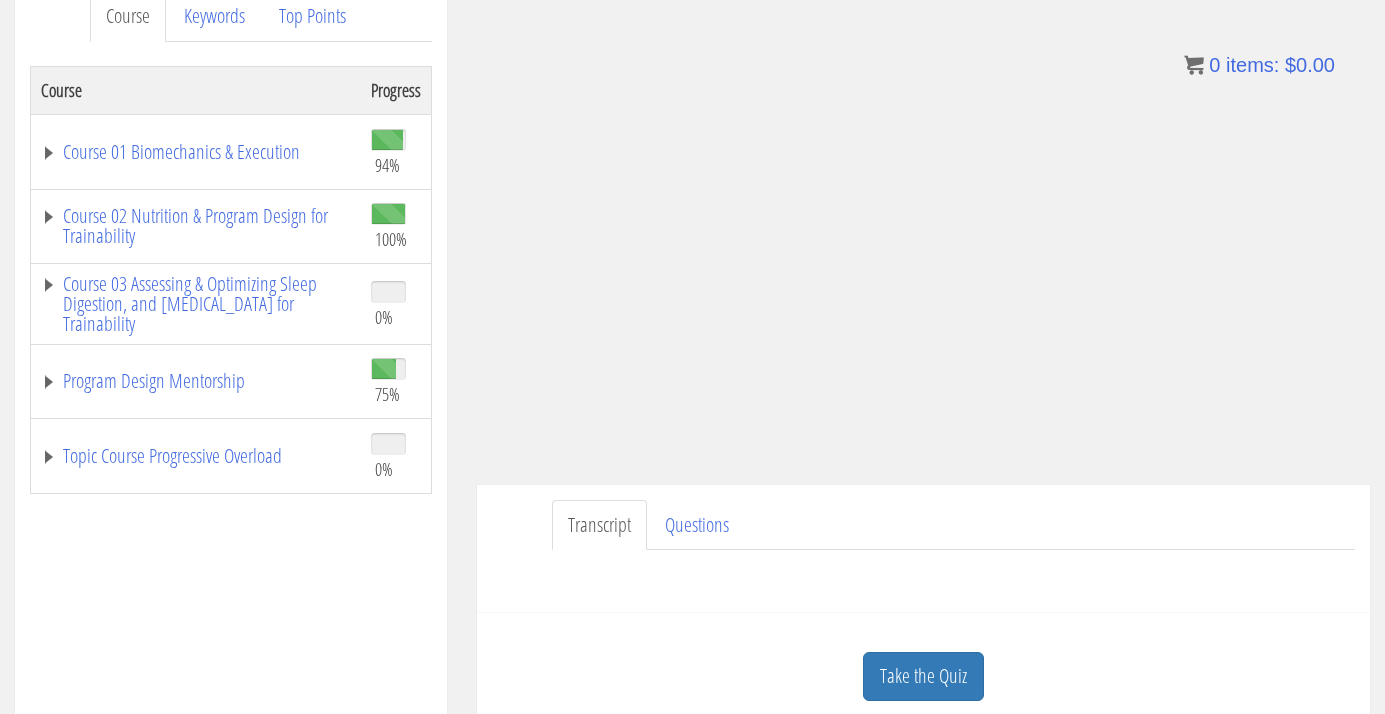 scroll, scrollTop: 270, scrollLeft: 0, axis: vertical 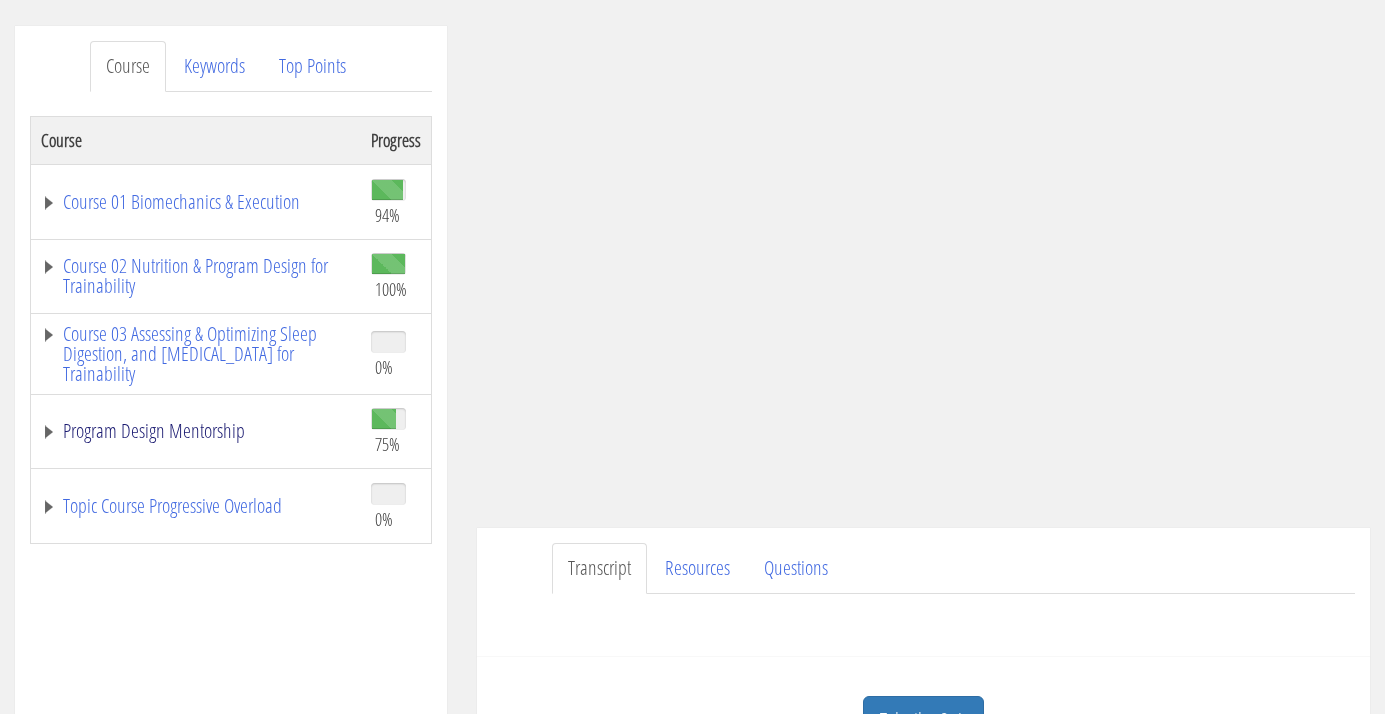 click on "Program Design Mentorship" at bounding box center (196, 431) 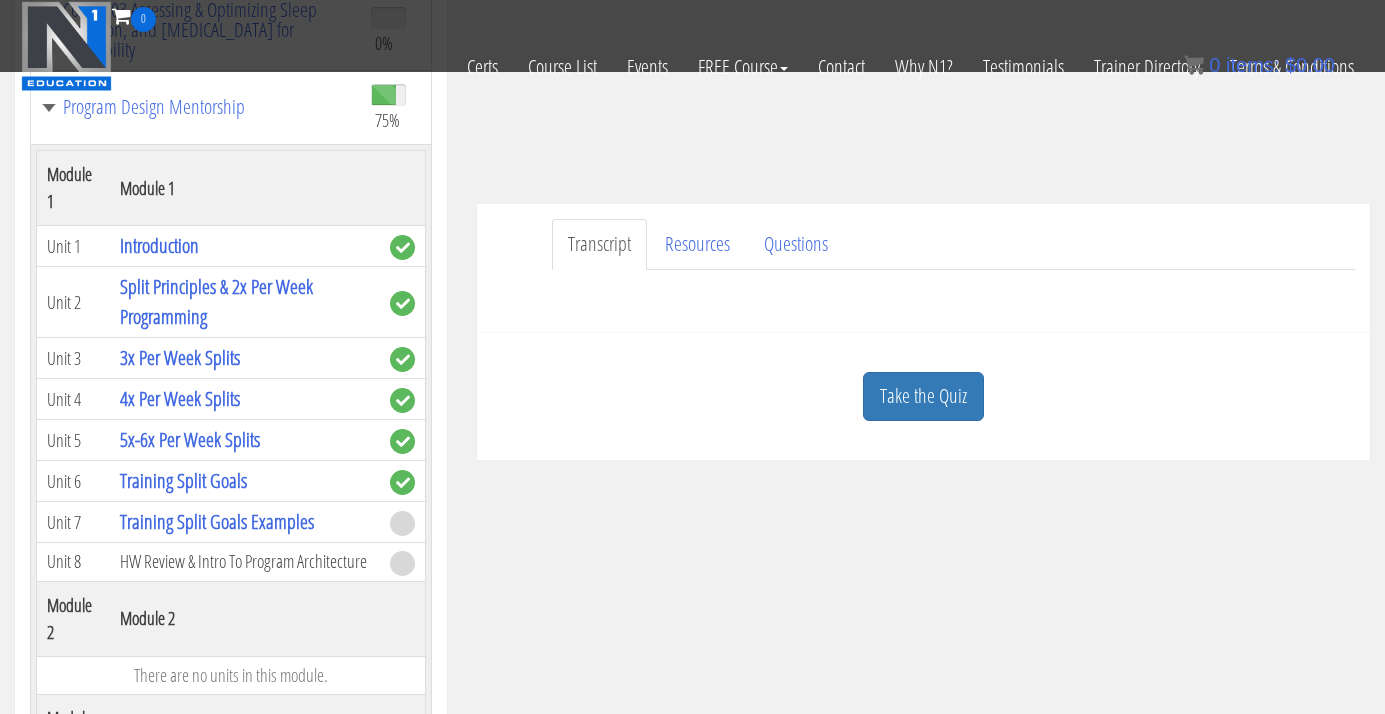 scroll, scrollTop: 447, scrollLeft: 0, axis: vertical 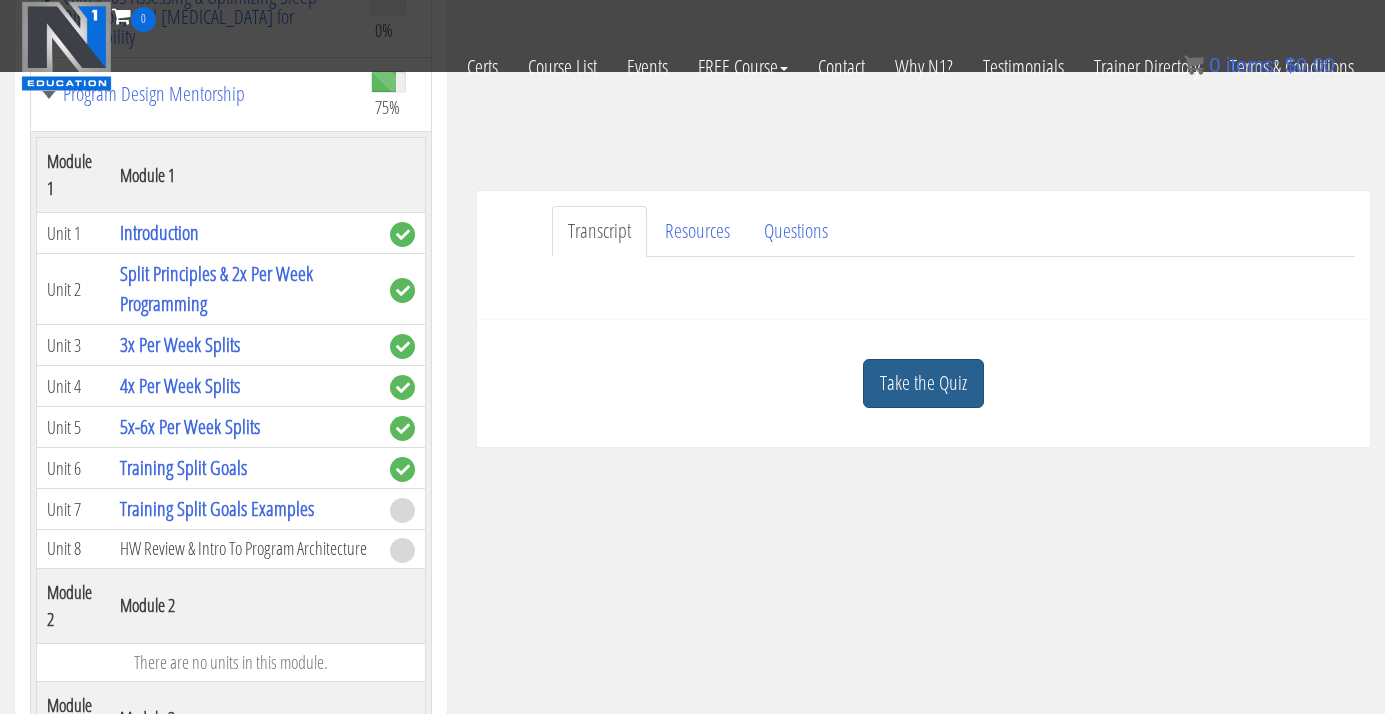 click on "Take the Quiz" at bounding box center (923, 383) 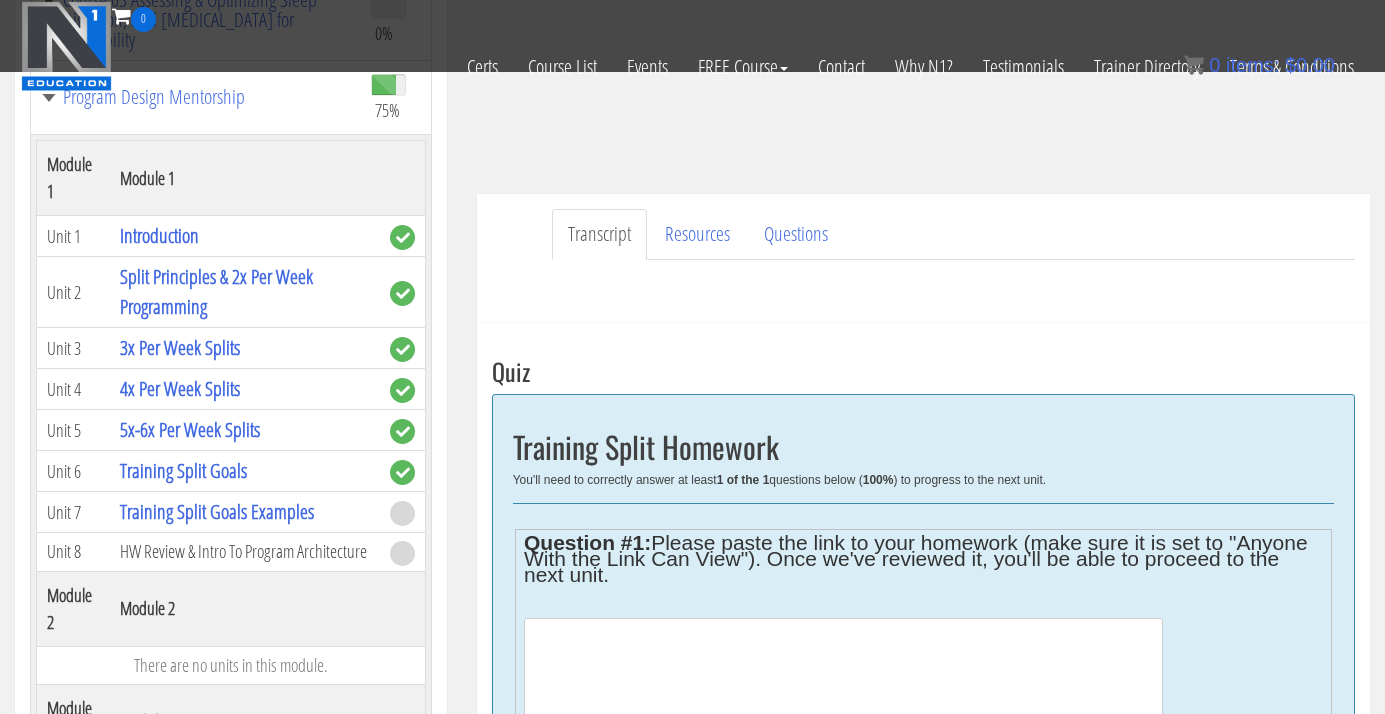 scroll, scrollTop: 509, scrollLeft: 0, axis: vertical 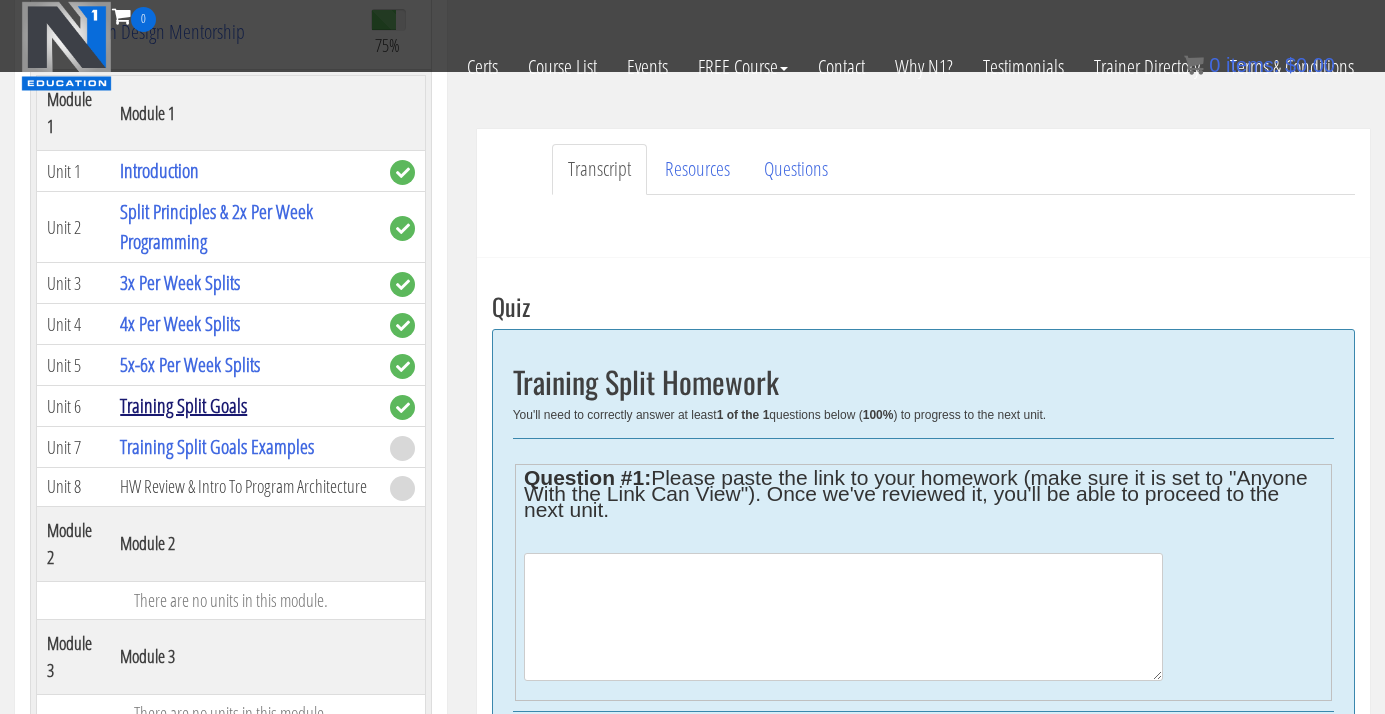 click on "Training Split Goals" at bounding box center [183, 405] 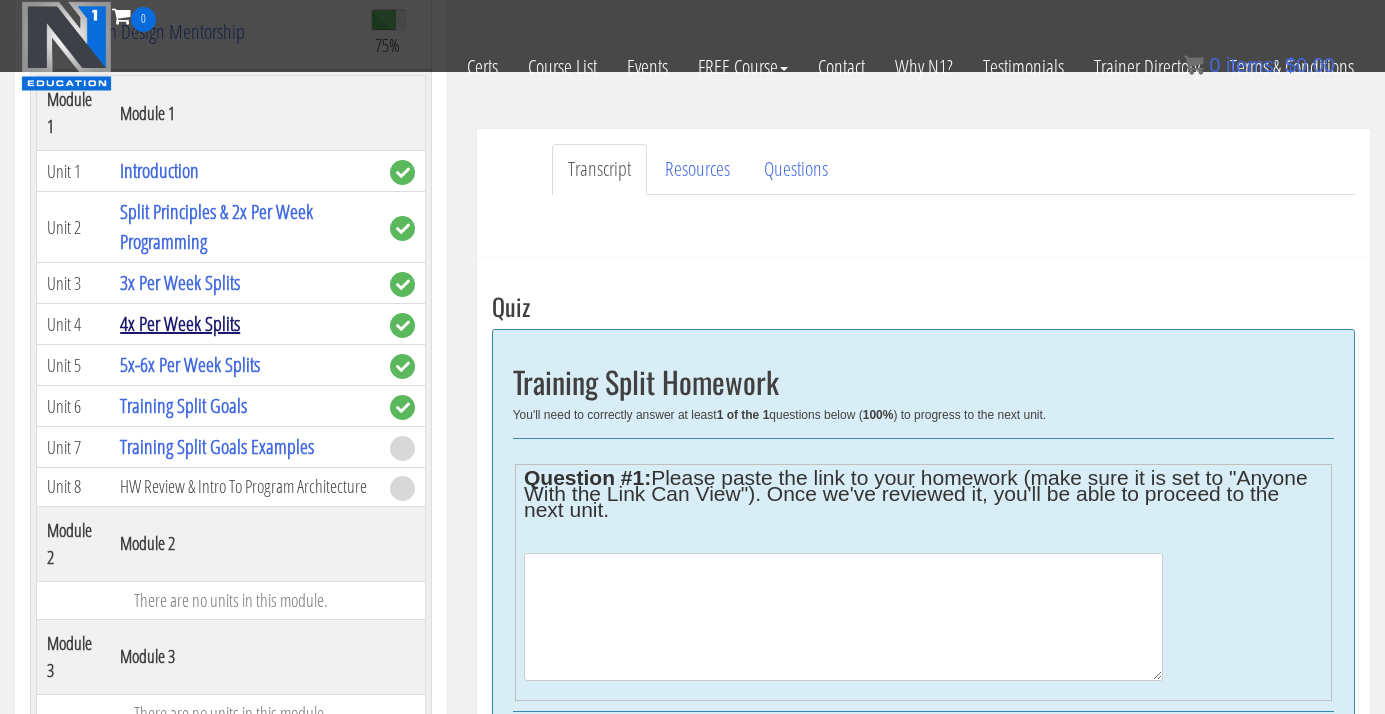 click on "4x Per Week Splits" at bounding box center [180, 323] 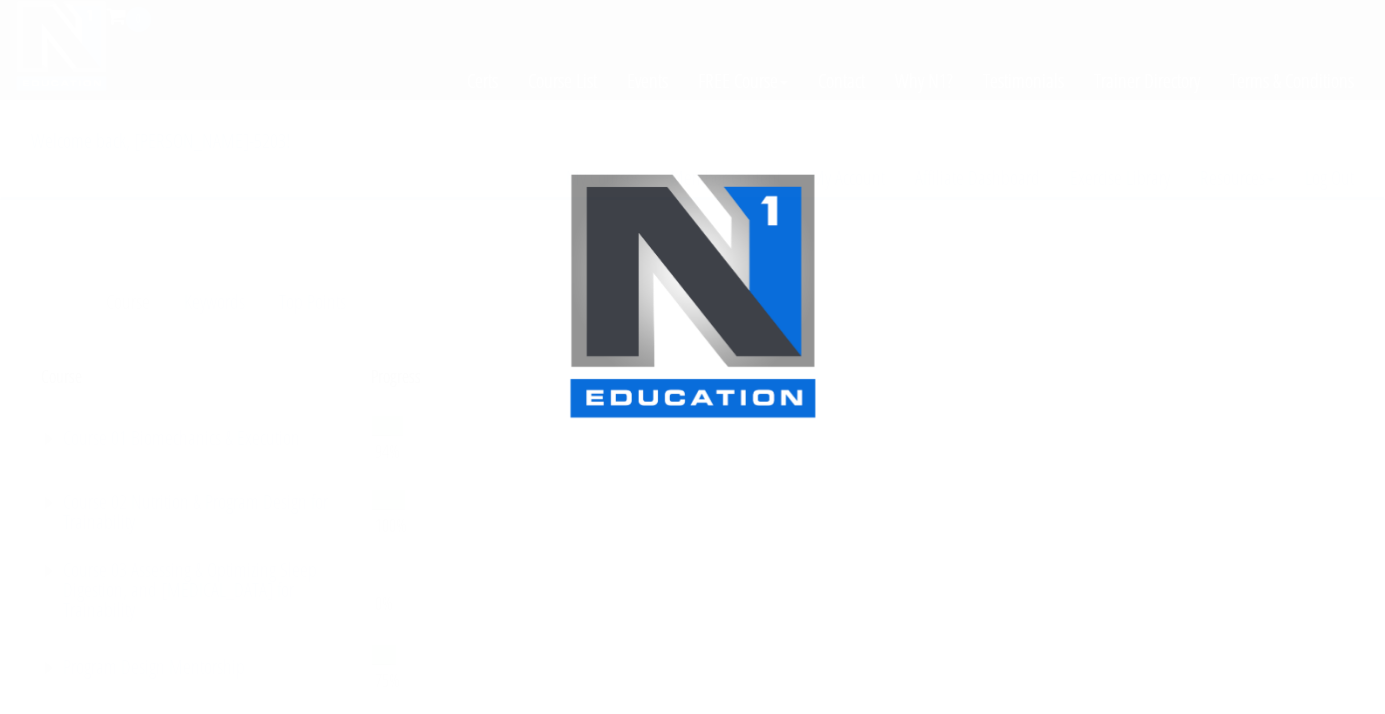 scroll, scrollTop: 0, scrollLeft: 0, axis: both 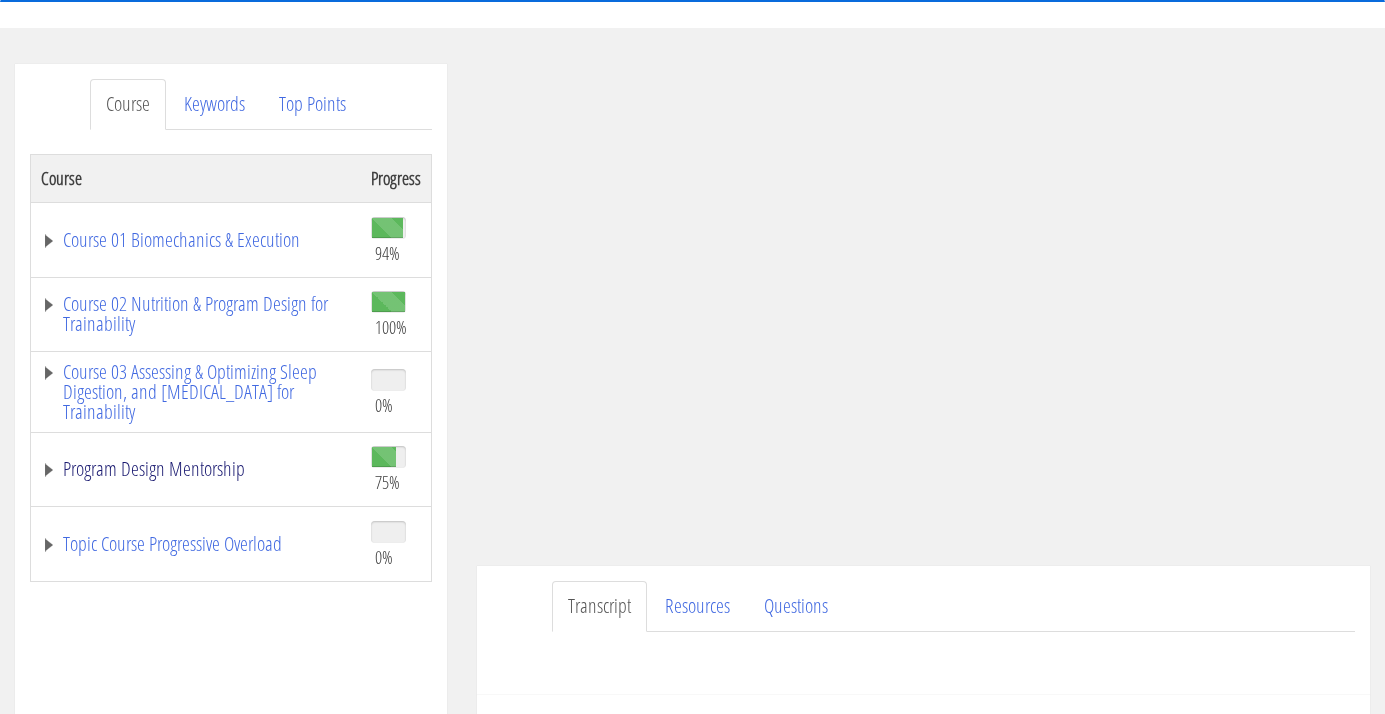 click on "Program Design Mentorship" at bounding box center (196, 469) 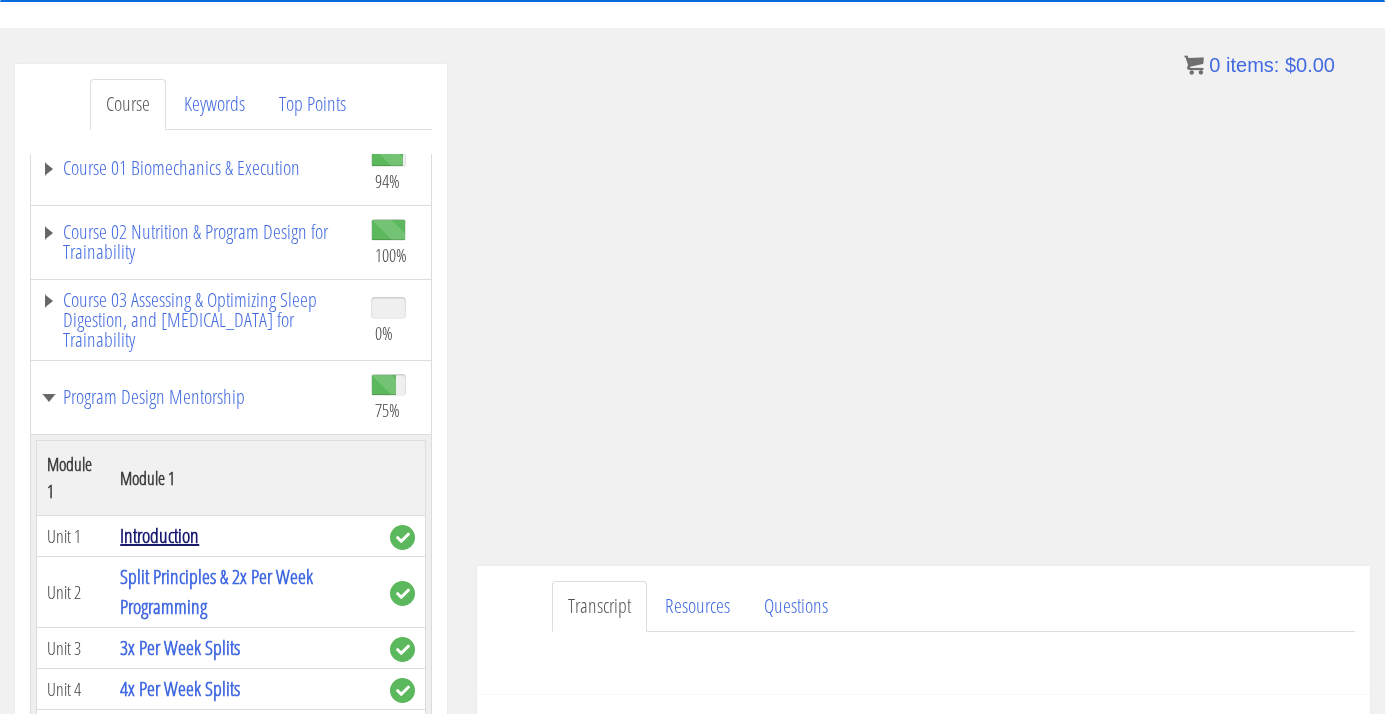 scroll, scrollTop: 230, scrollLeft: 0, axis: vertical 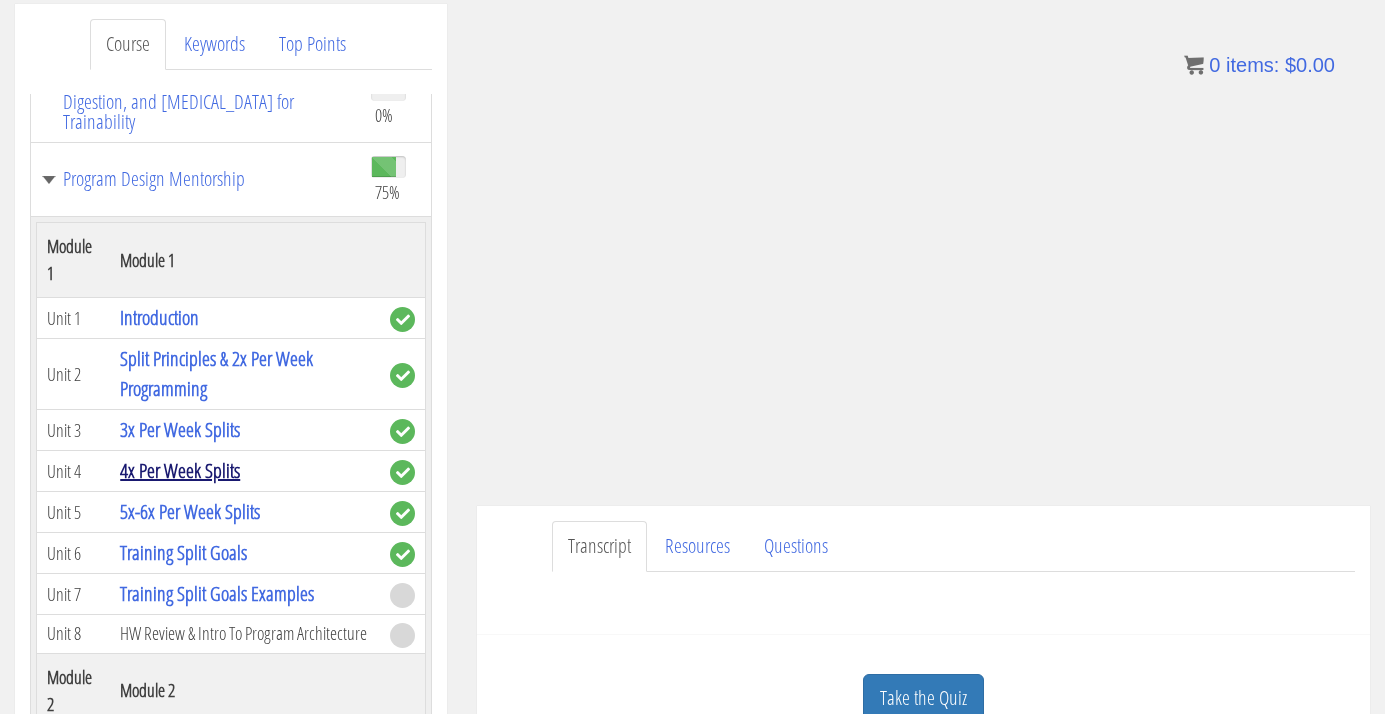 click on "4x Per Week Splits" at bounding box center [180, 470] 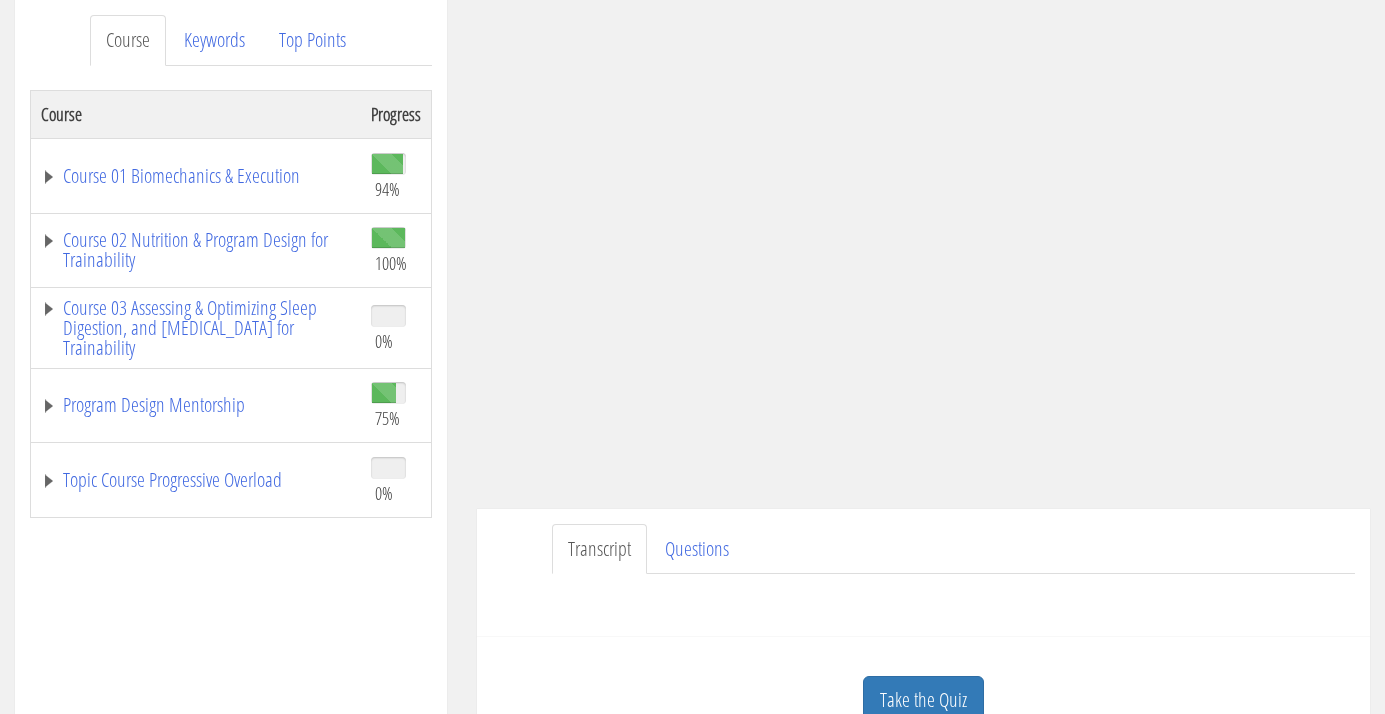 scroll, scrollTop: 264, scrollLeft: 0, axis: vertical 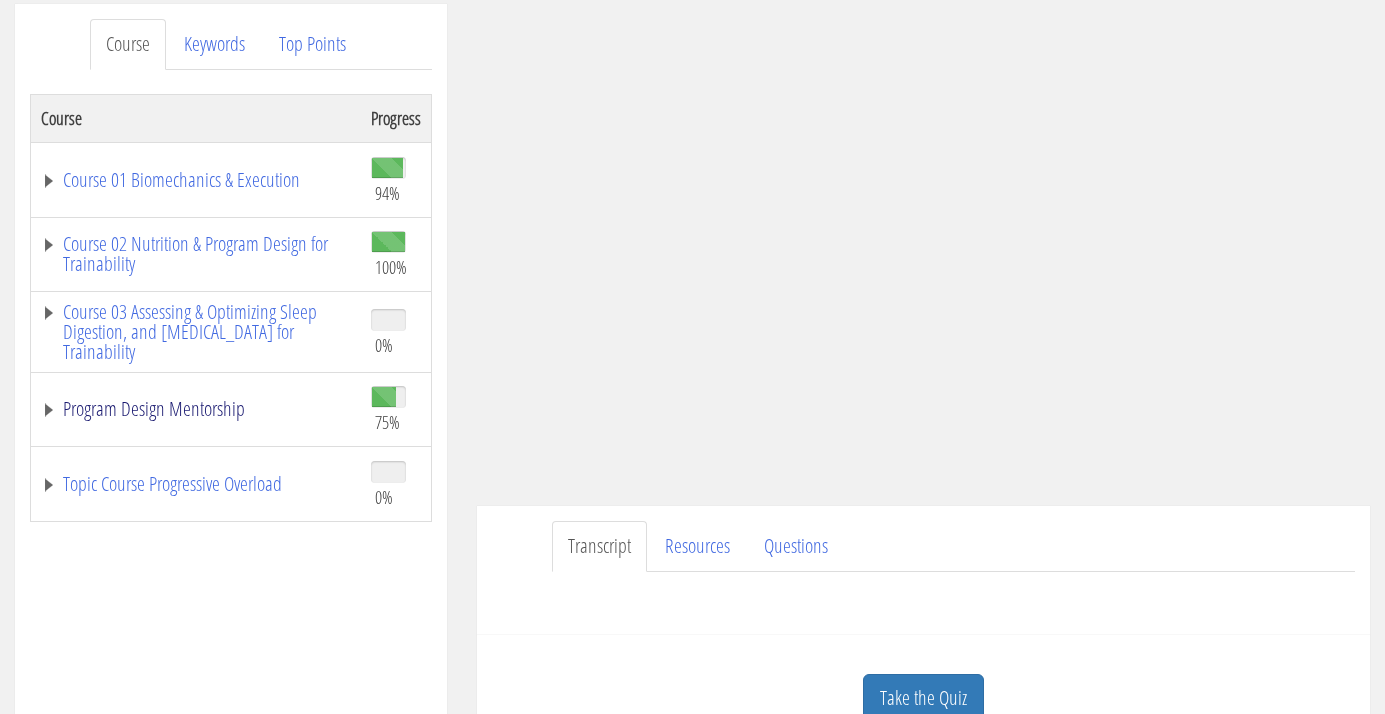 click on "Program Design Mentorship" at bounding box center (196, 409) 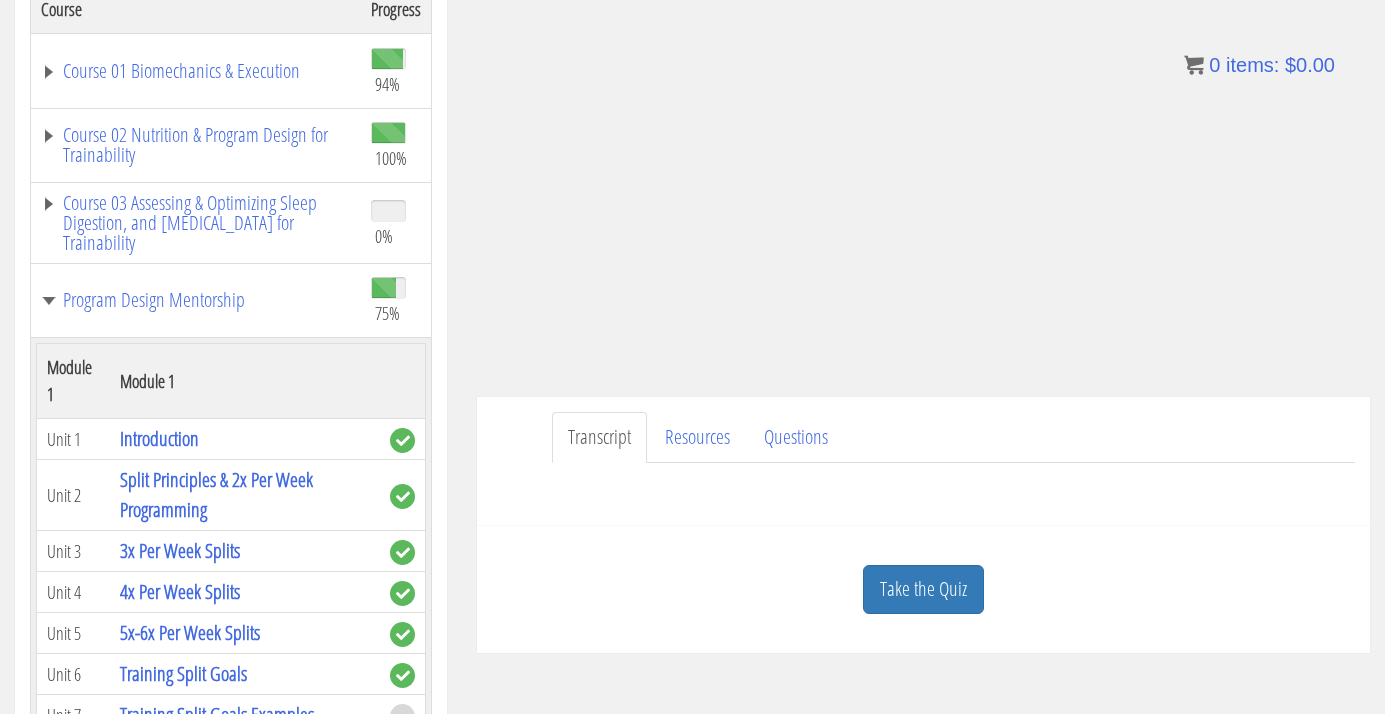 scroll, scrollTop: 368, scrollLeft: 0, axis: vertical 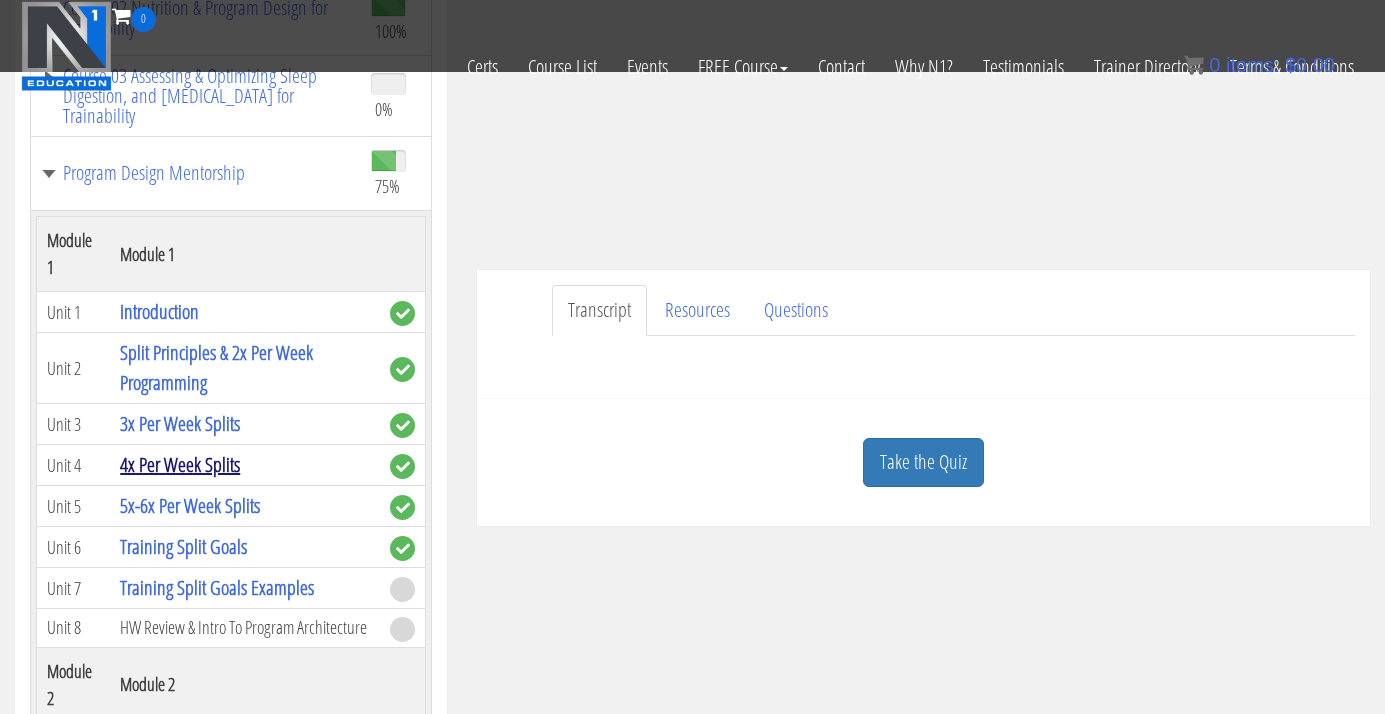 click on "4x Per Week Splits" at bounding box center [180, 464] 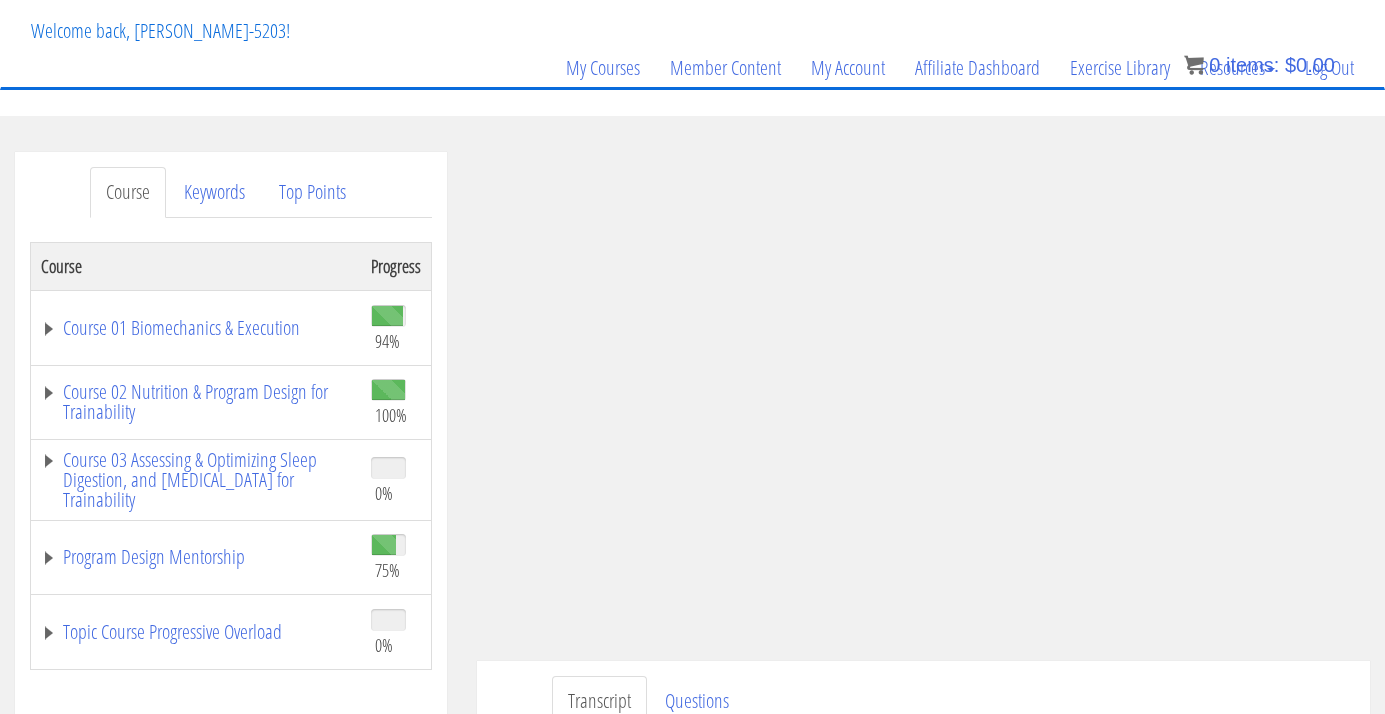 scroll, scrollTop: 106, scrollLeft: 0, axis: vertical 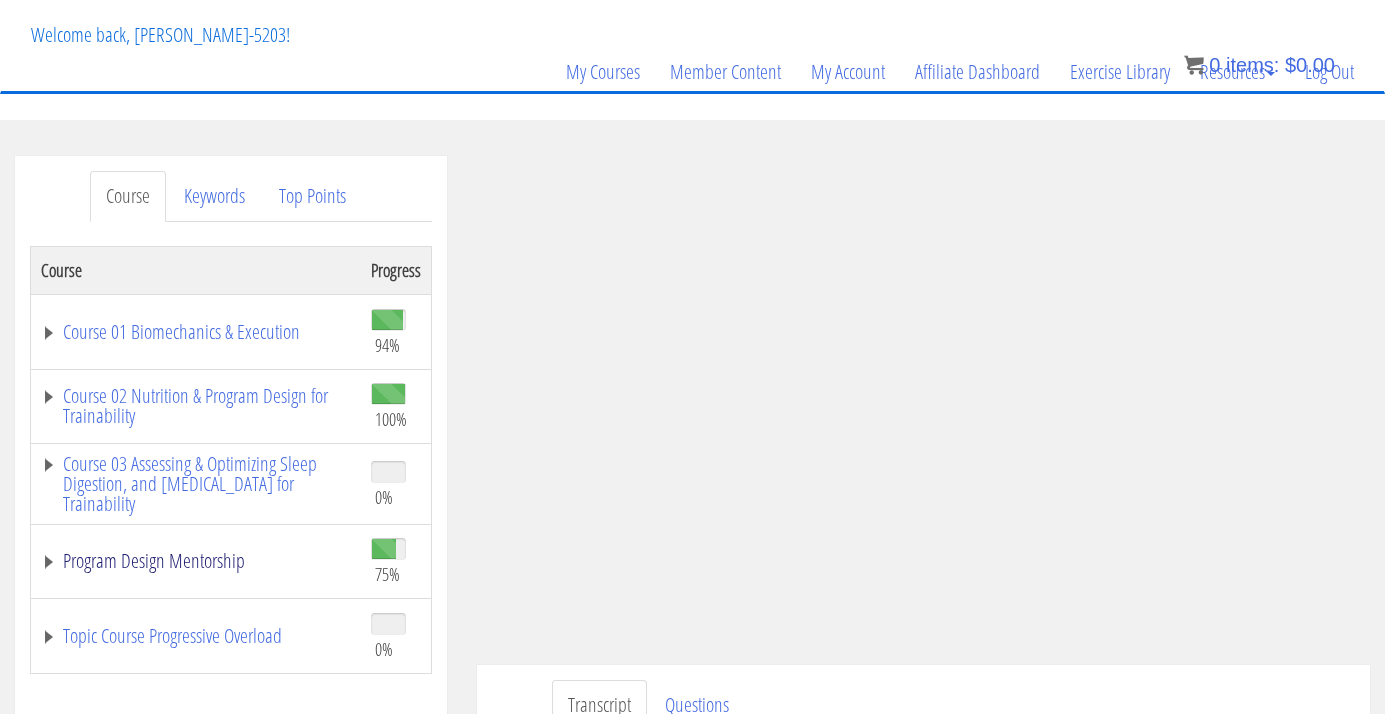 click on "Program Design Mentorship" at bounding box center (196, 561) 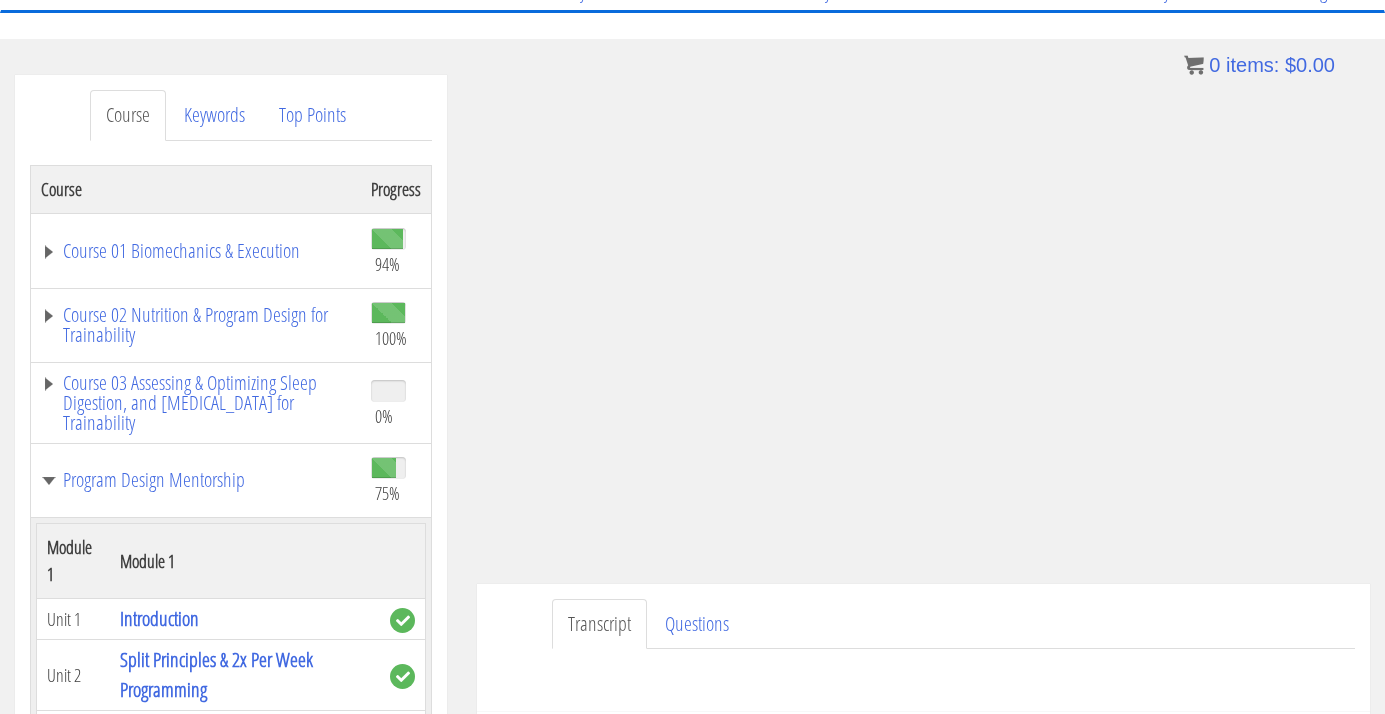 scroll, scrollTop: 185, scrollLeft: 0, axis: vertical 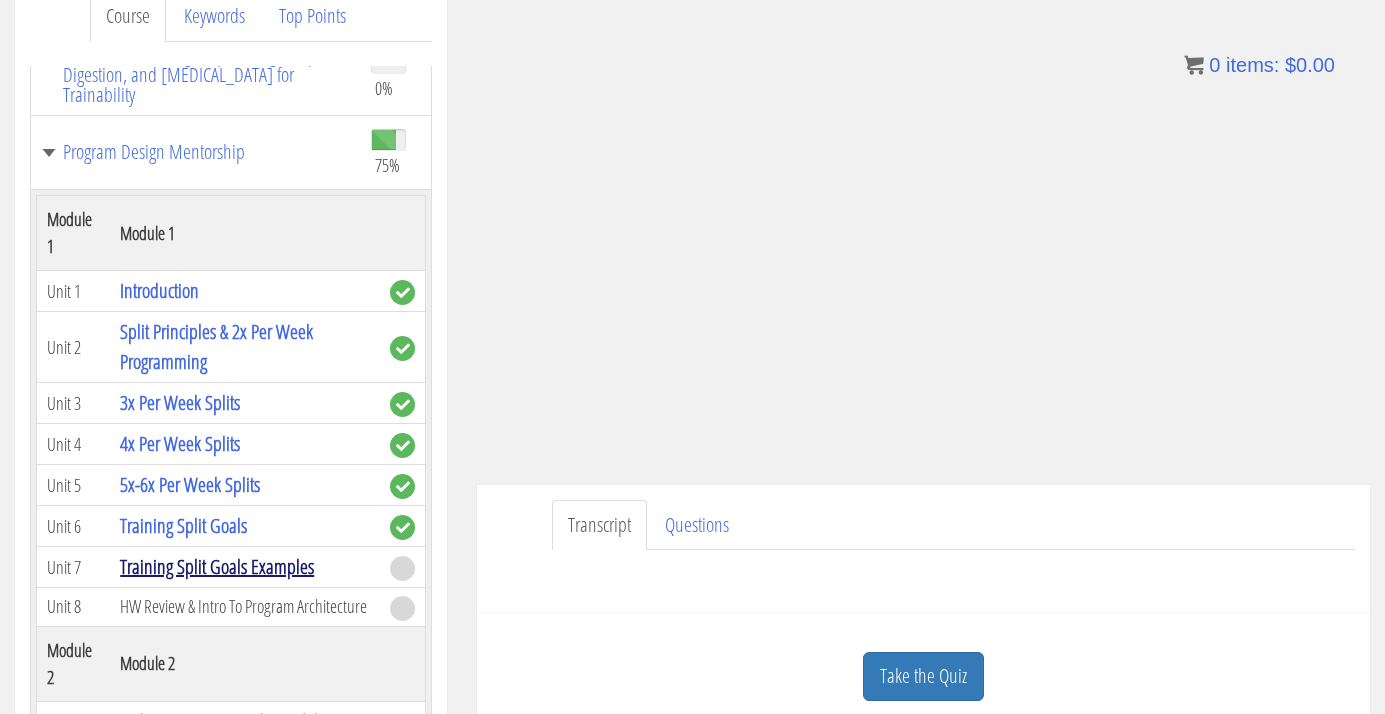 click on "Training Split Goals Examples" at bounding box center (217, 566) 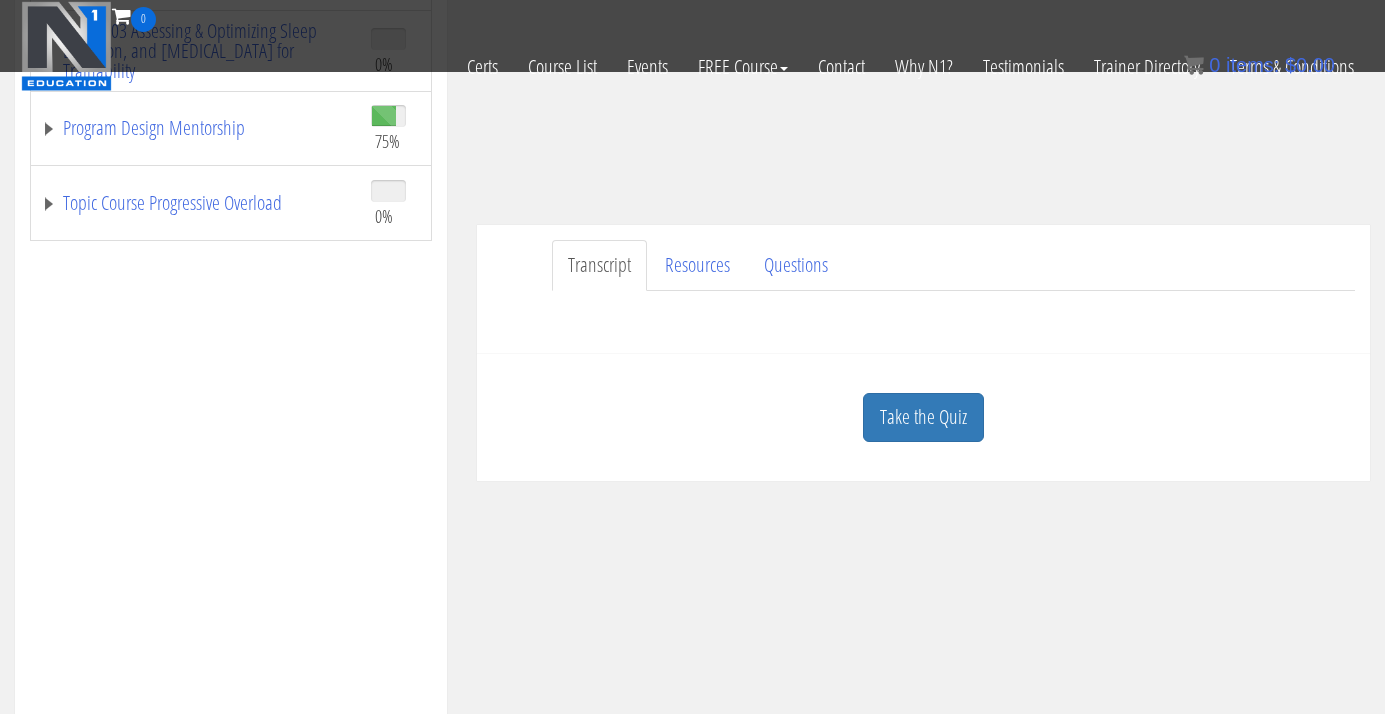 scroll, scrollTop: 420, scrollLeft: 0, axis: vertical 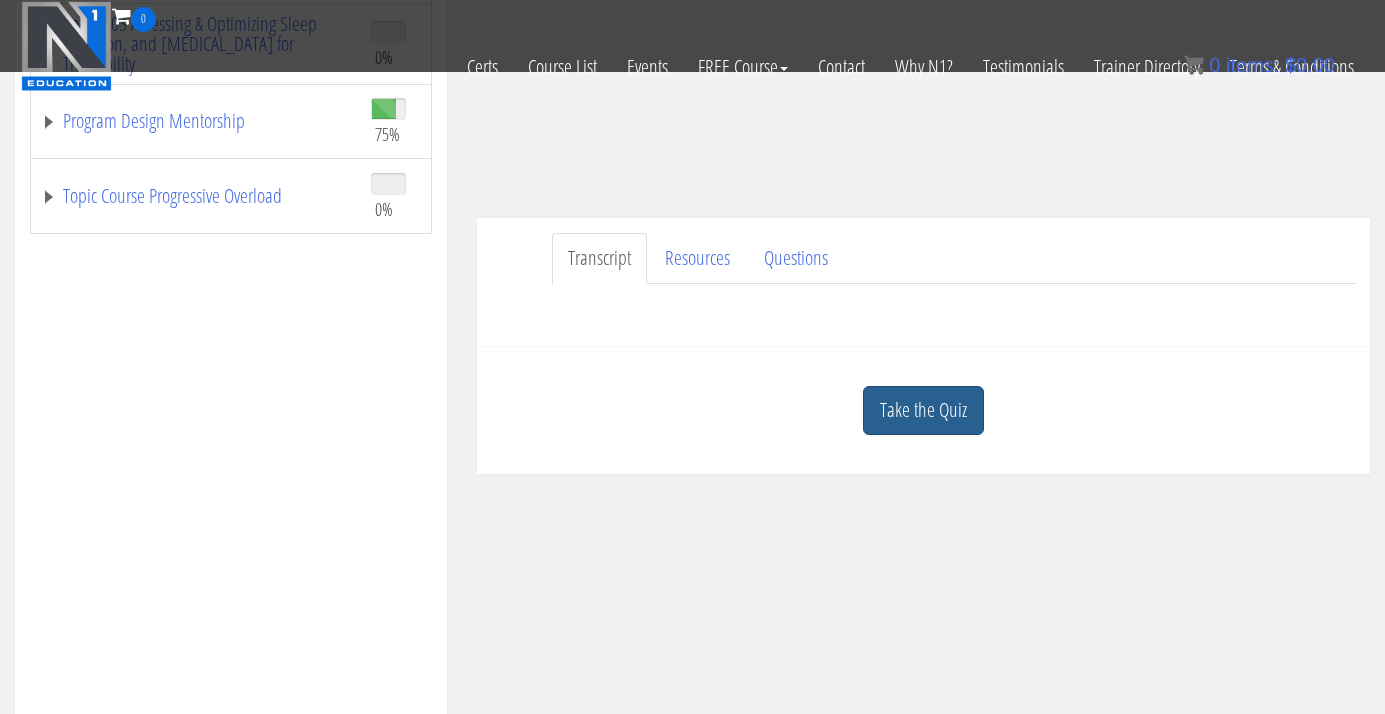 click on "Take the Quiz" at bounding box center [923, 410] 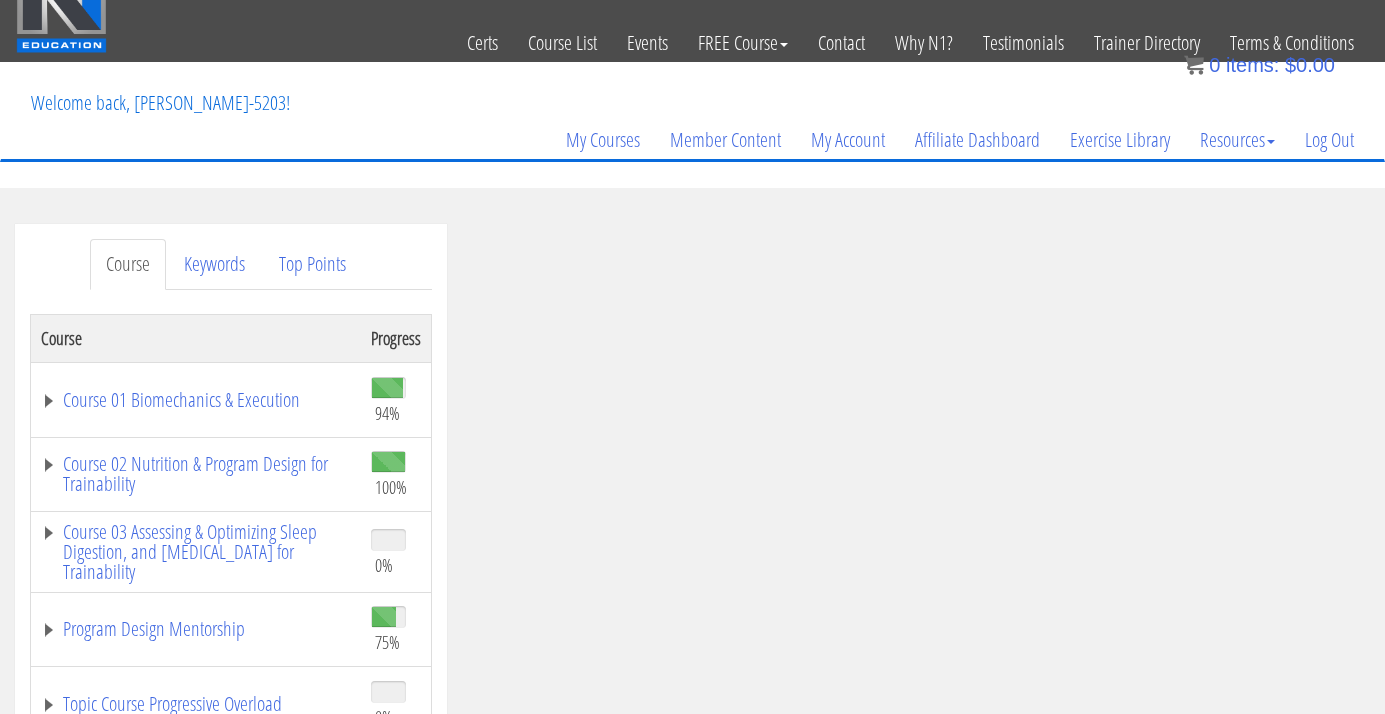 scroll, scrollTop: 178, scrollLeft: 0, axis: vertical 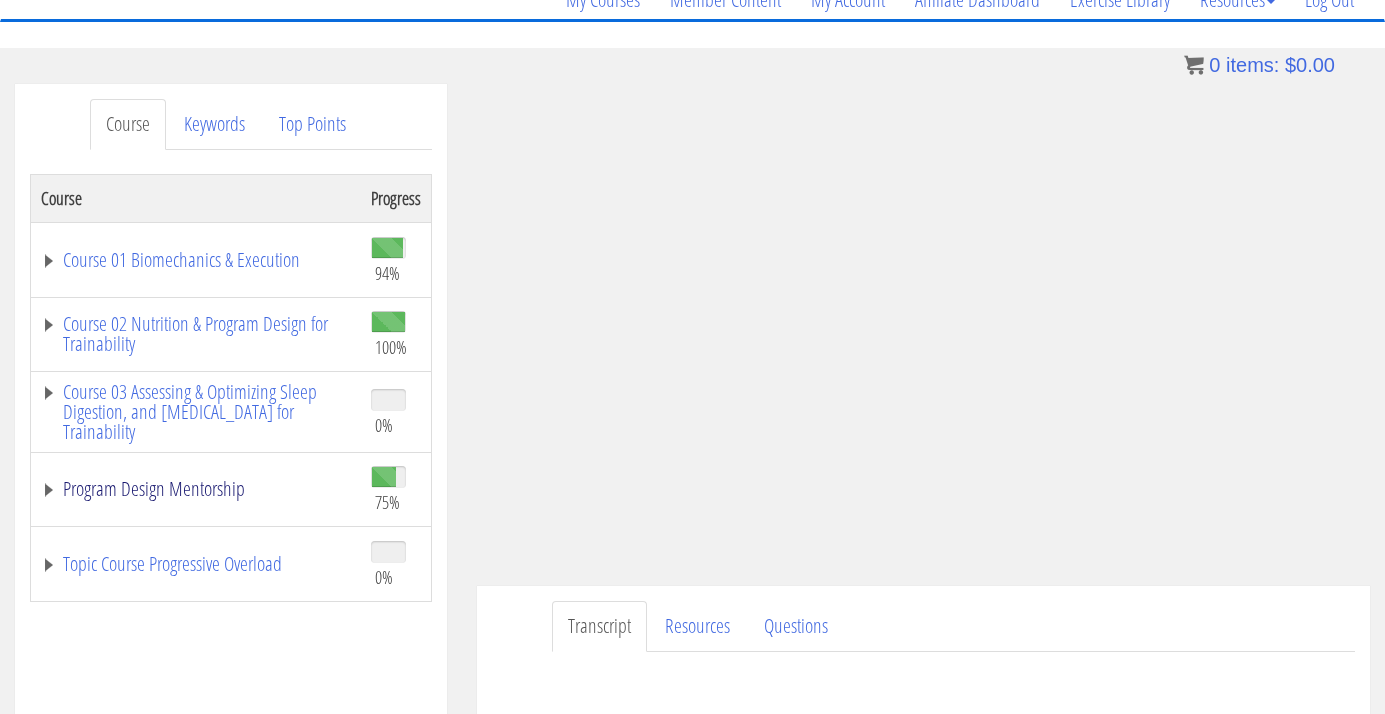 click on "Program Design Mentorship" at bounding box center [196, 489] 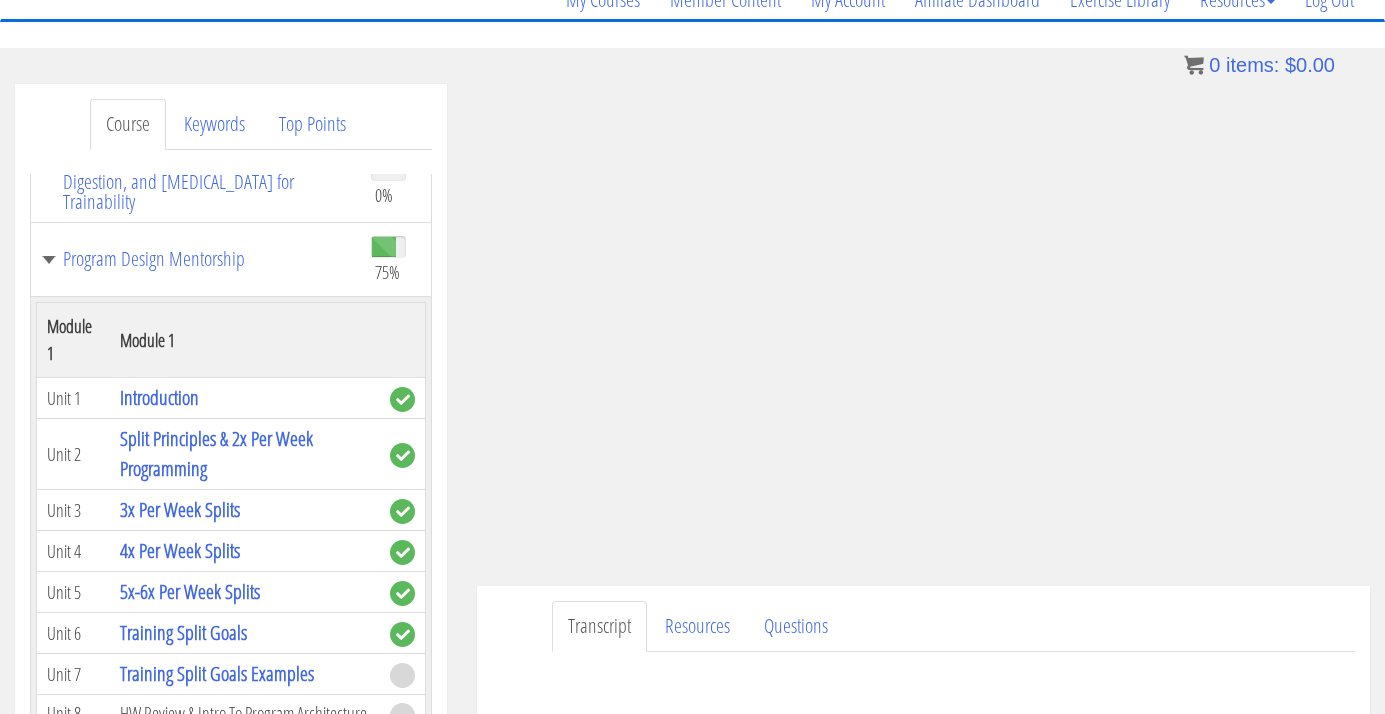 scroll, scrollTop: 229, scrollLeft: 0, axis: vertical 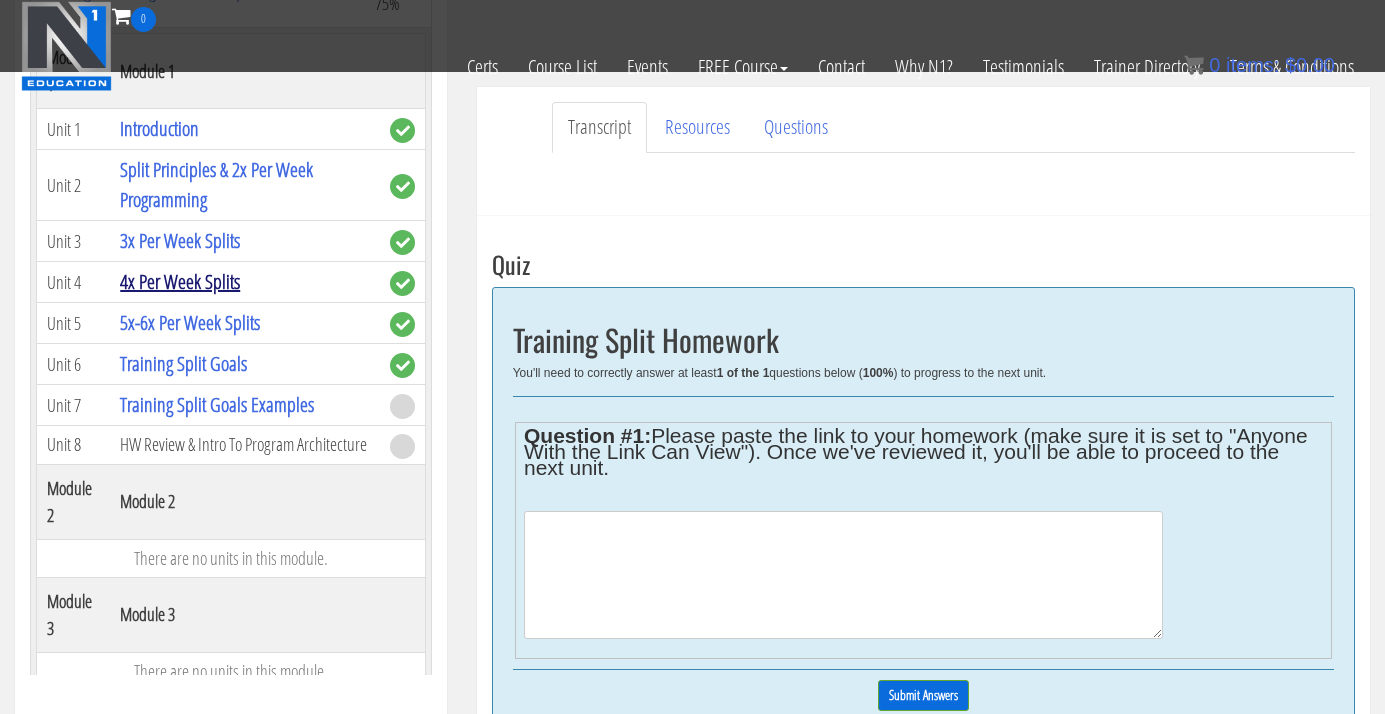 click on "4x Per Week Splits" at bounding box center [180, 281] 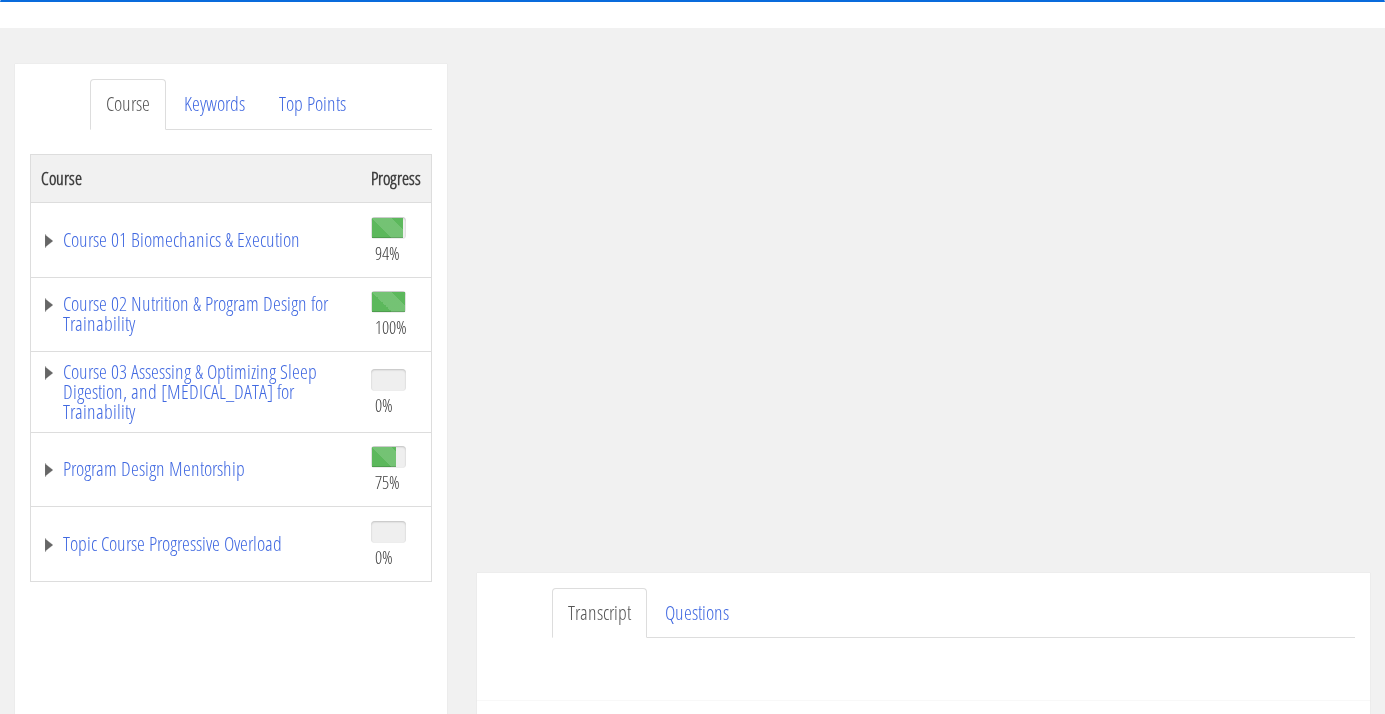 scroll, scrollTop: 202, scrollLeft: 0, axis: vertical 